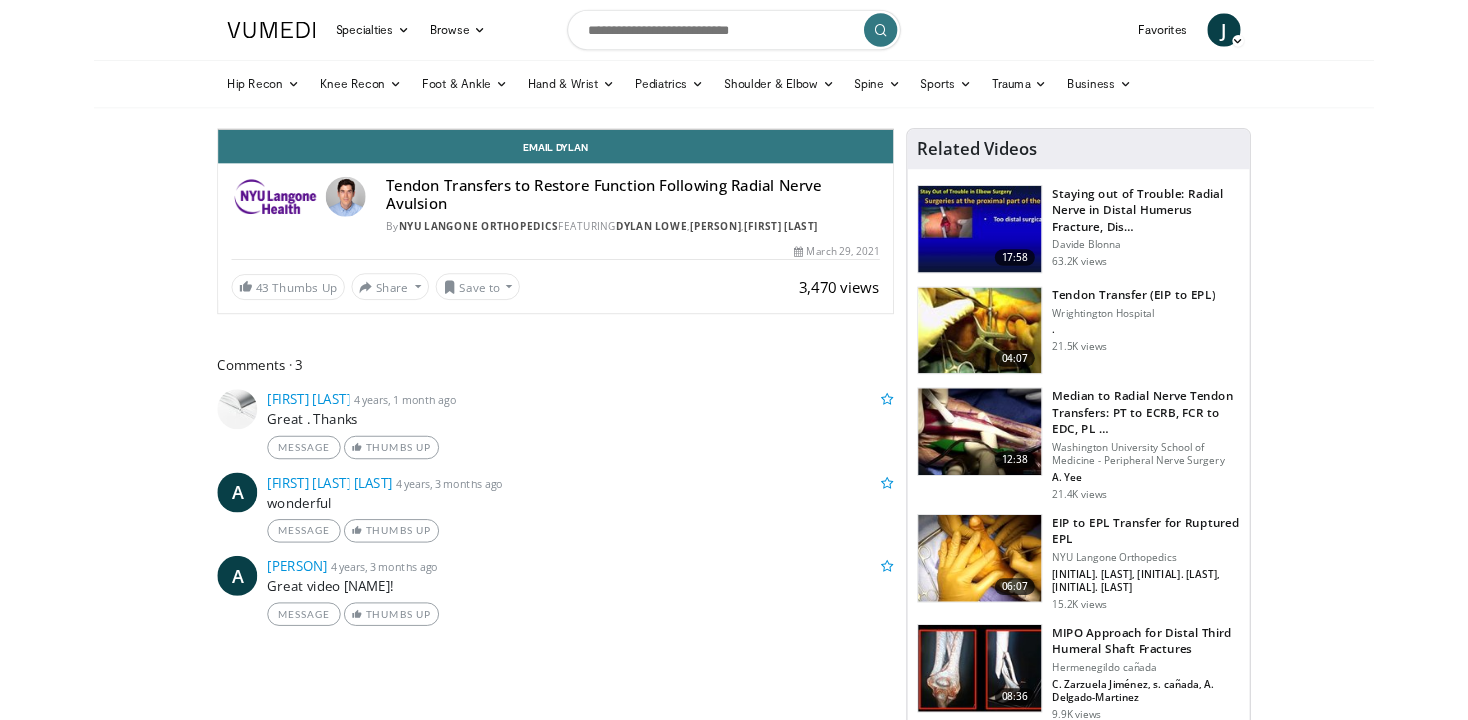 scroll, scrollTop: 0, scrollLeft: 0, axis: both 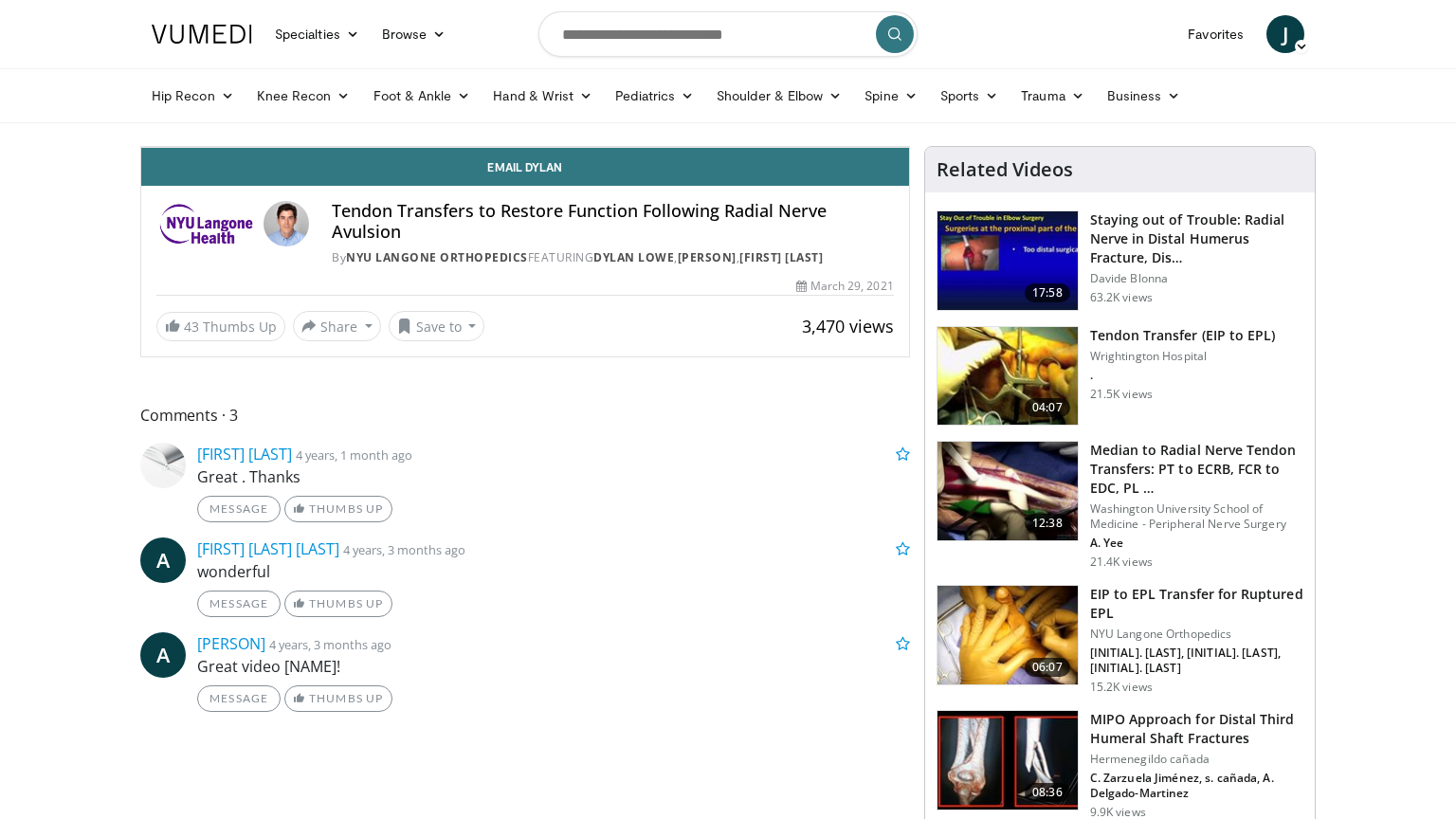 click at bounding box center (160, 128) 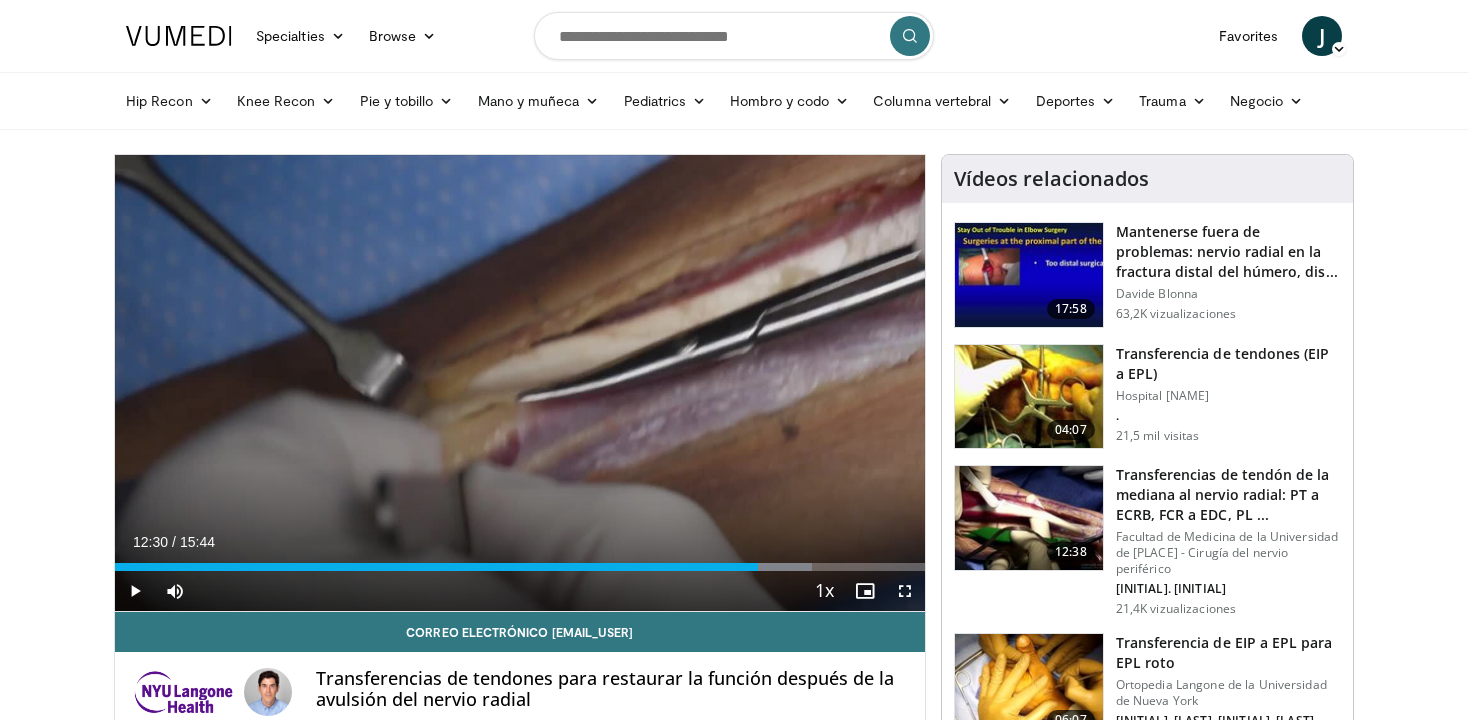 click on "Specialties
Adult & Family Medicine
Allergy, Asthma, Immunology
Anesthesiology
Cardiology
Dental
Dermatology
Endocrinology
Gastroenterology & Hepatology
General Surgery
Hematology & Oncology
Infectious Disease
Nephrology
Neurology
Neurosurgery
Obstetrics & Gynecology
Ophthalmology
Oral Maxillofacial
Orthopaedics
Otolaryngology
Pediatrics
Plastic Surgery
Podiatry
Psychiatry
Pulmonology
Radiation Oncology
Radiology
Rheumatology
Urology" at bounding box center [734, 1558] 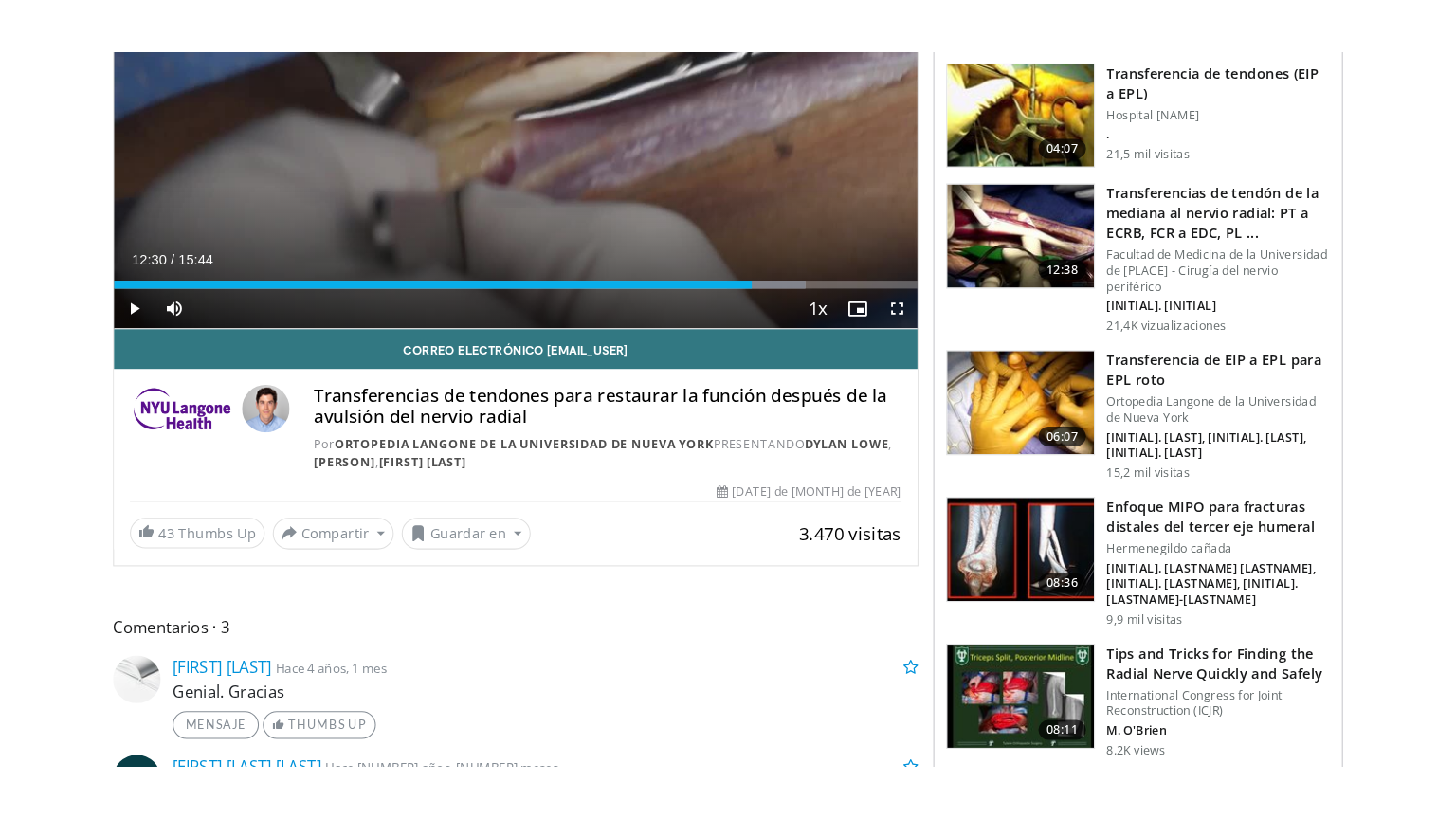 scroll, scrollTop: 38, scrollLeft: 0, axis: vertical 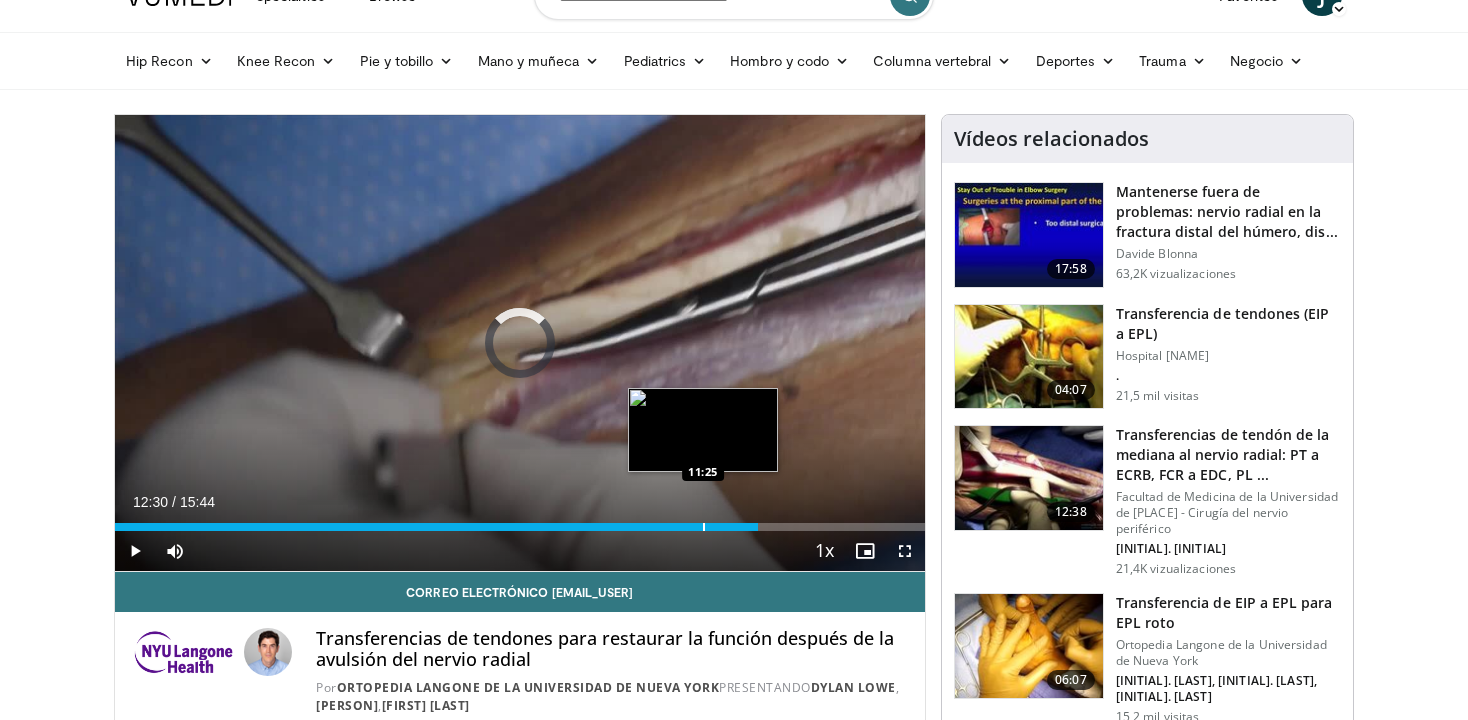 click at bounding box center (704, 527) 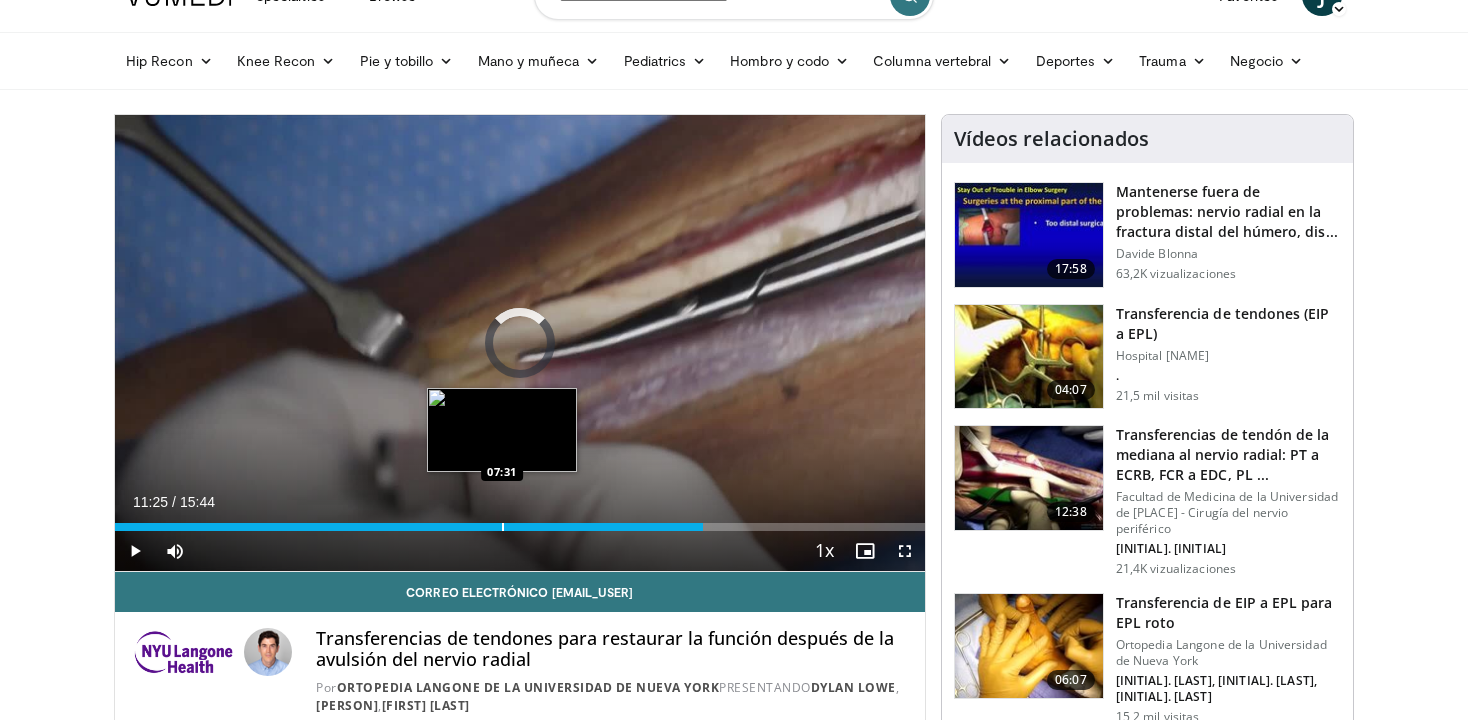 click at bounding box center (503, 527) 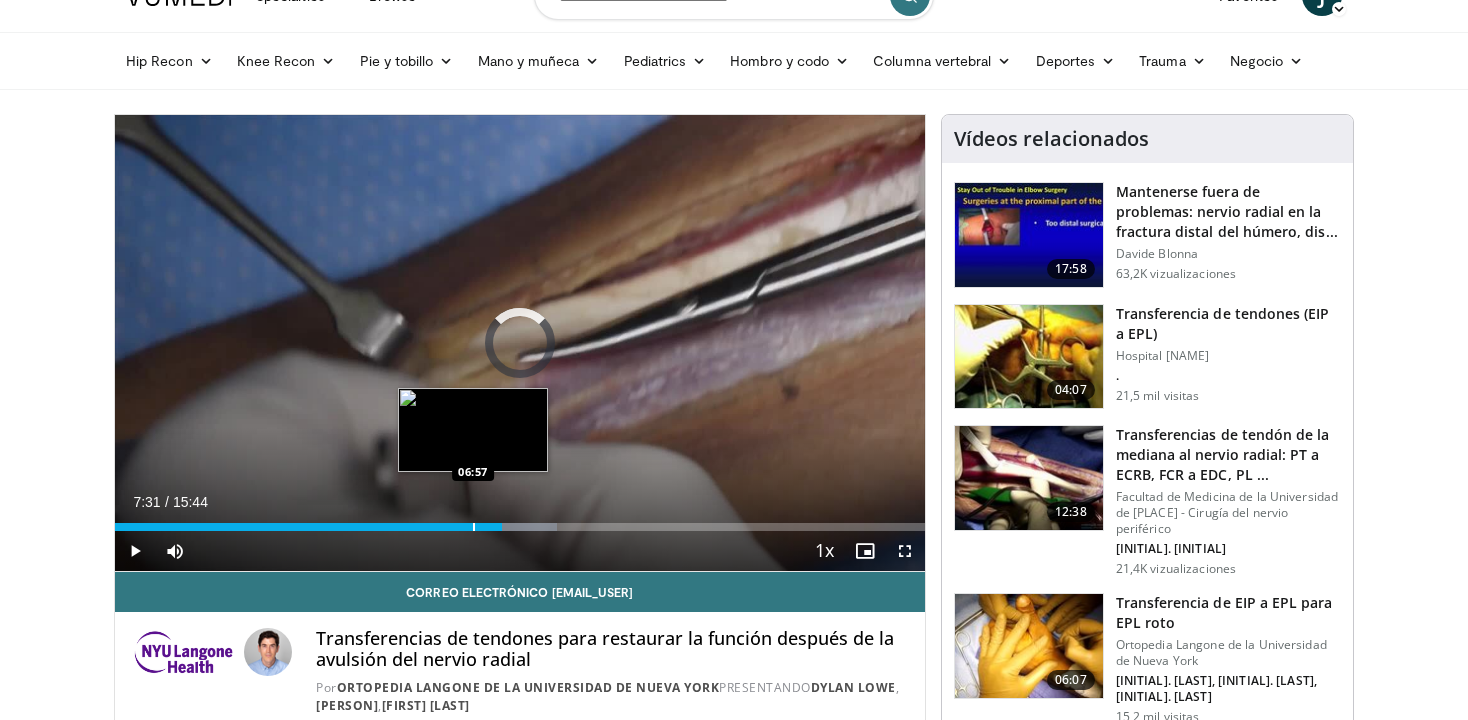 click on "Loaded :  54.58% 07:31 06:57" at bounding box center (520, 521) 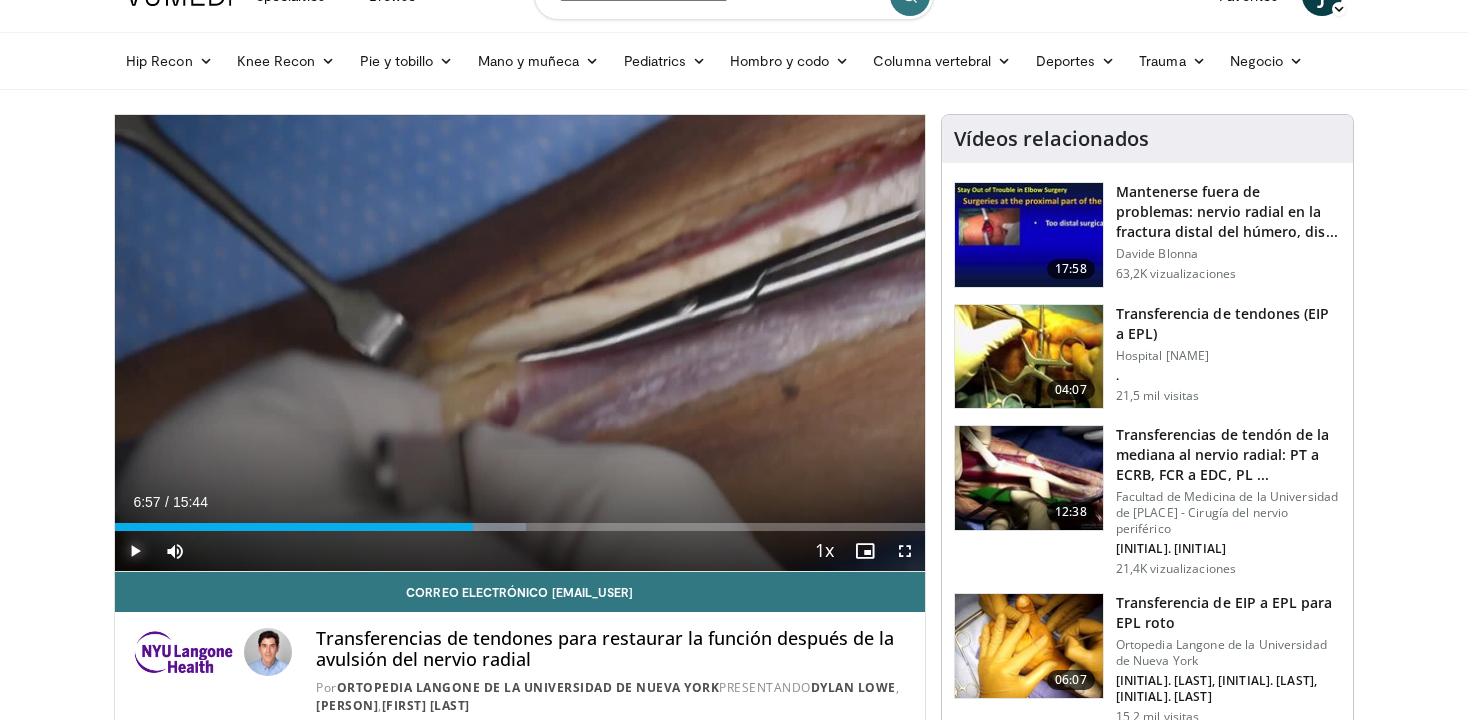 click at bounding box center (135, 551) 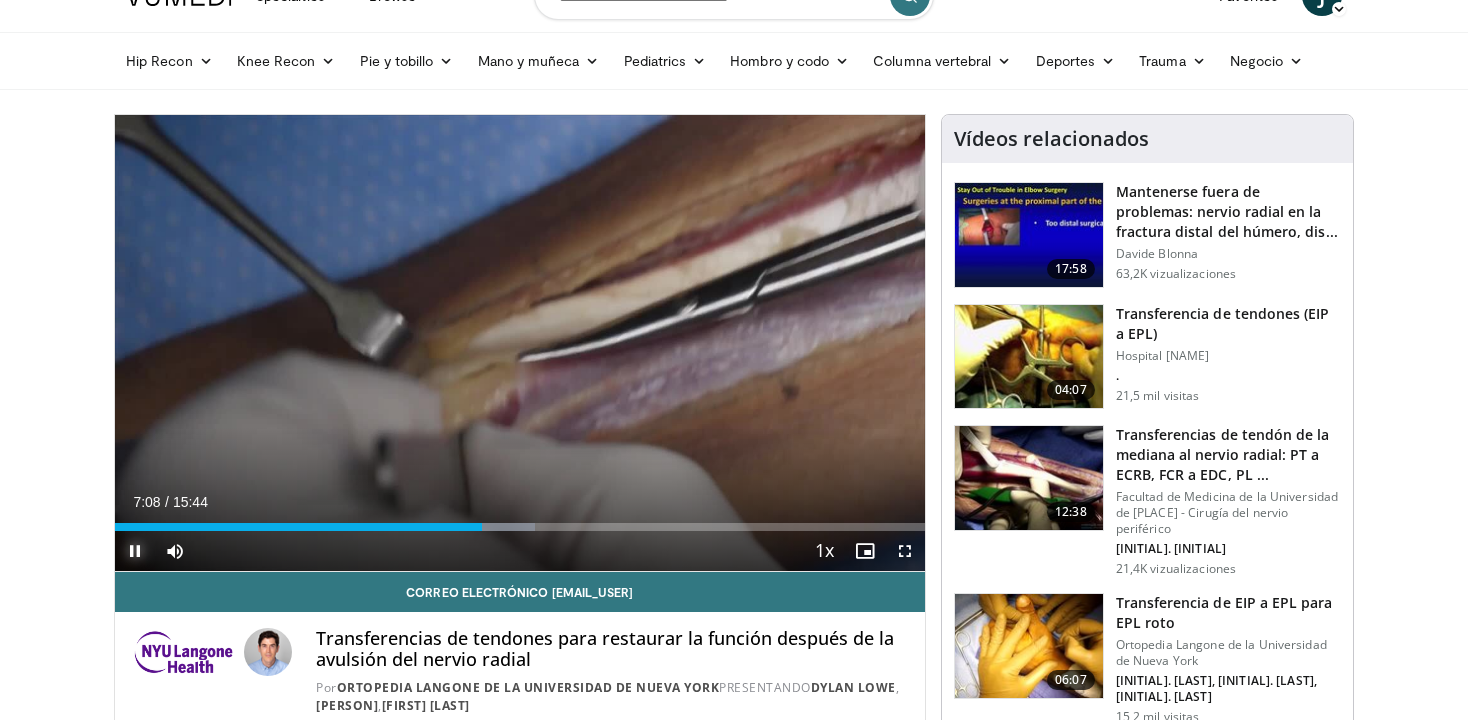 click at bounding box center [135, 551] 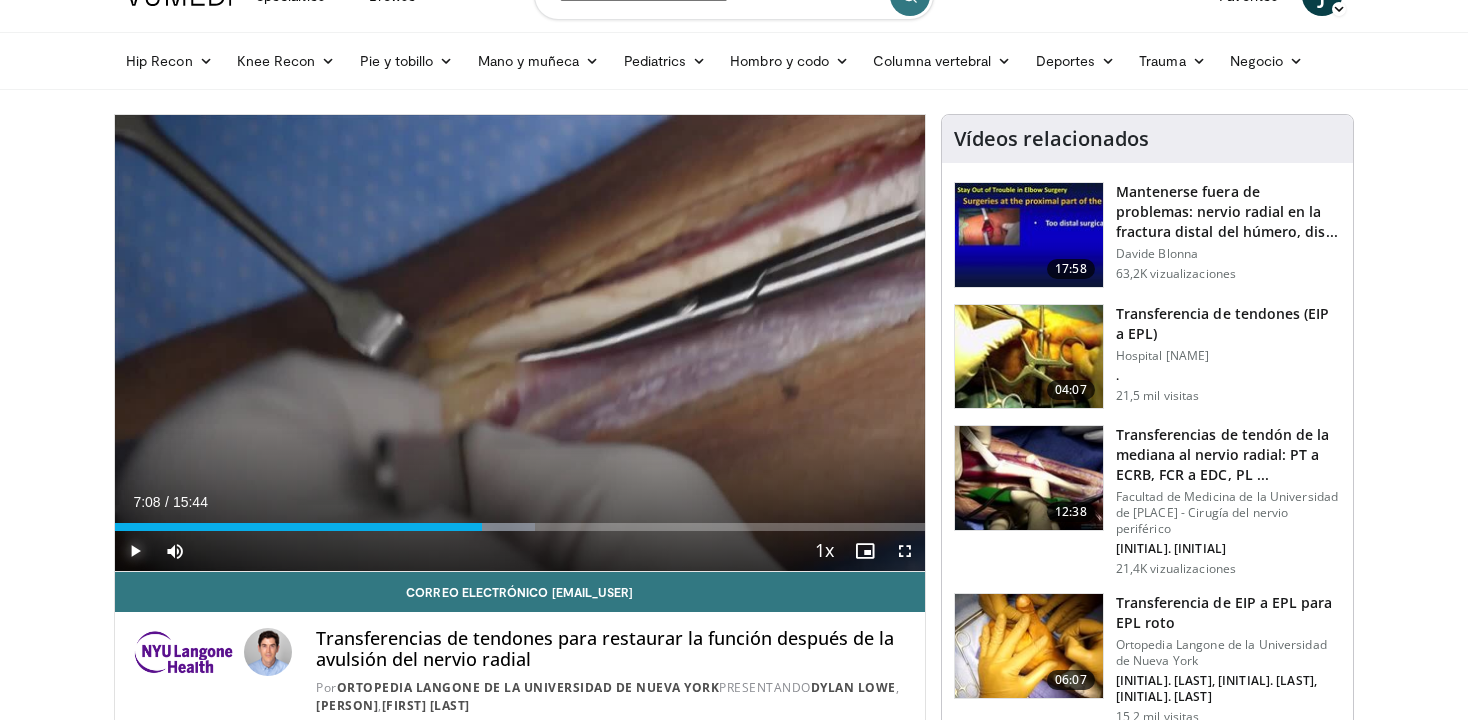 click at bounding box center [135, 551] 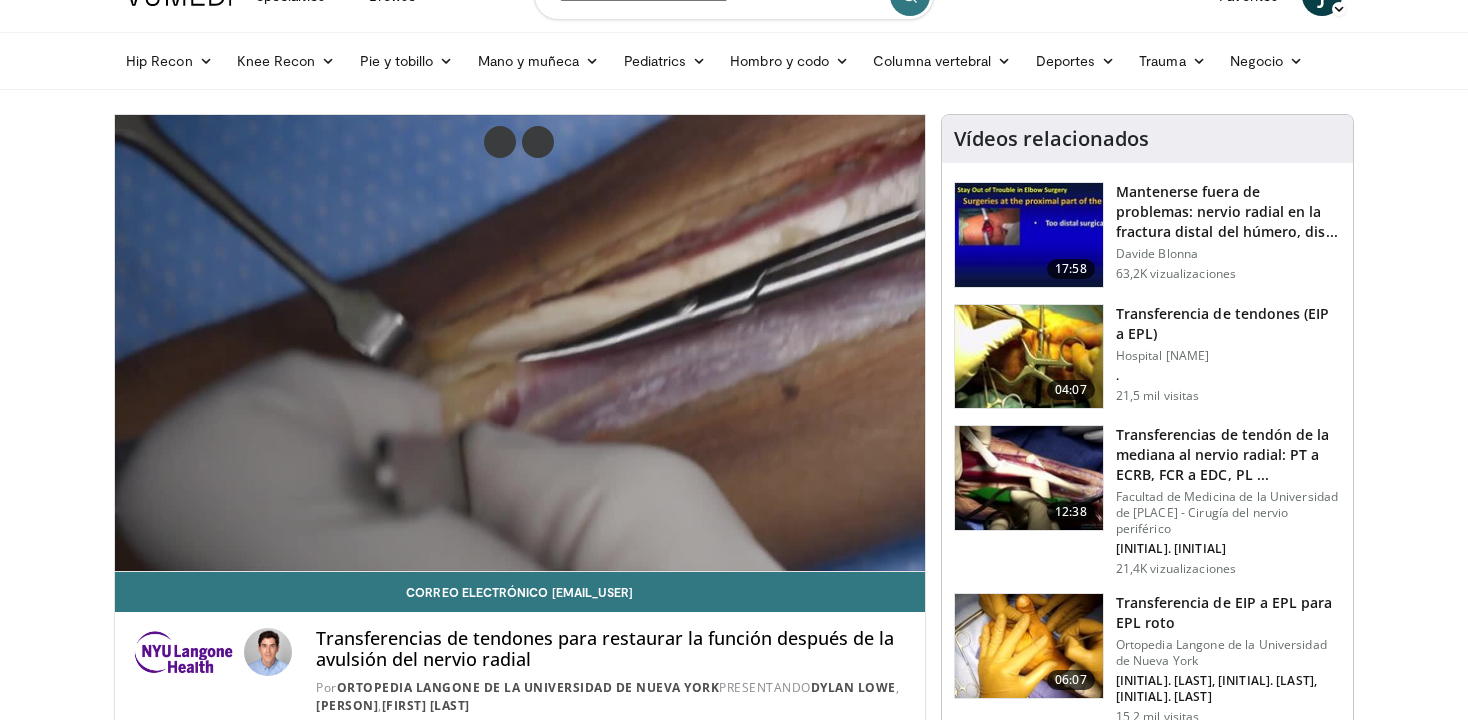 click on "10 seconds
Tap to unmute" at bounding box center (520, 343) 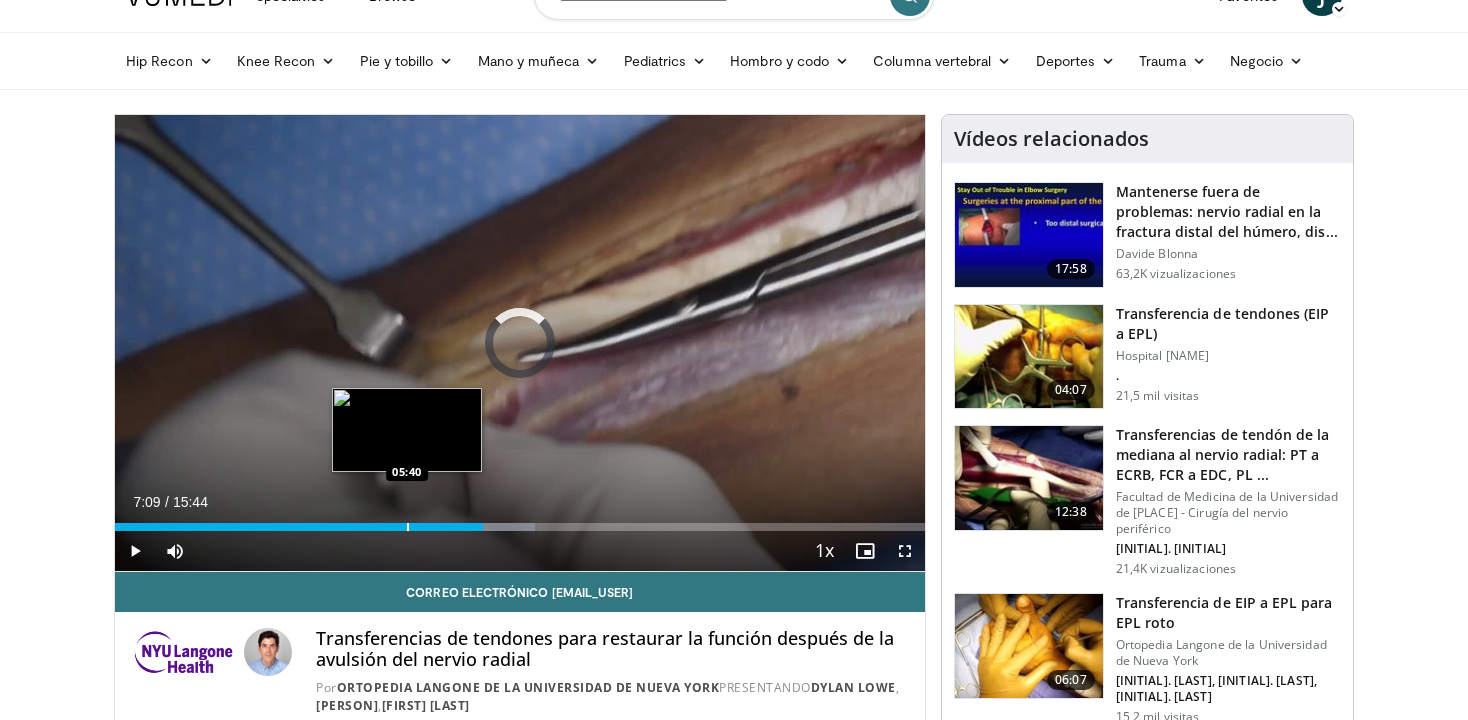 click on "Loaded :  51.86% 07:09 05:40" at bounding box center (520, 521) 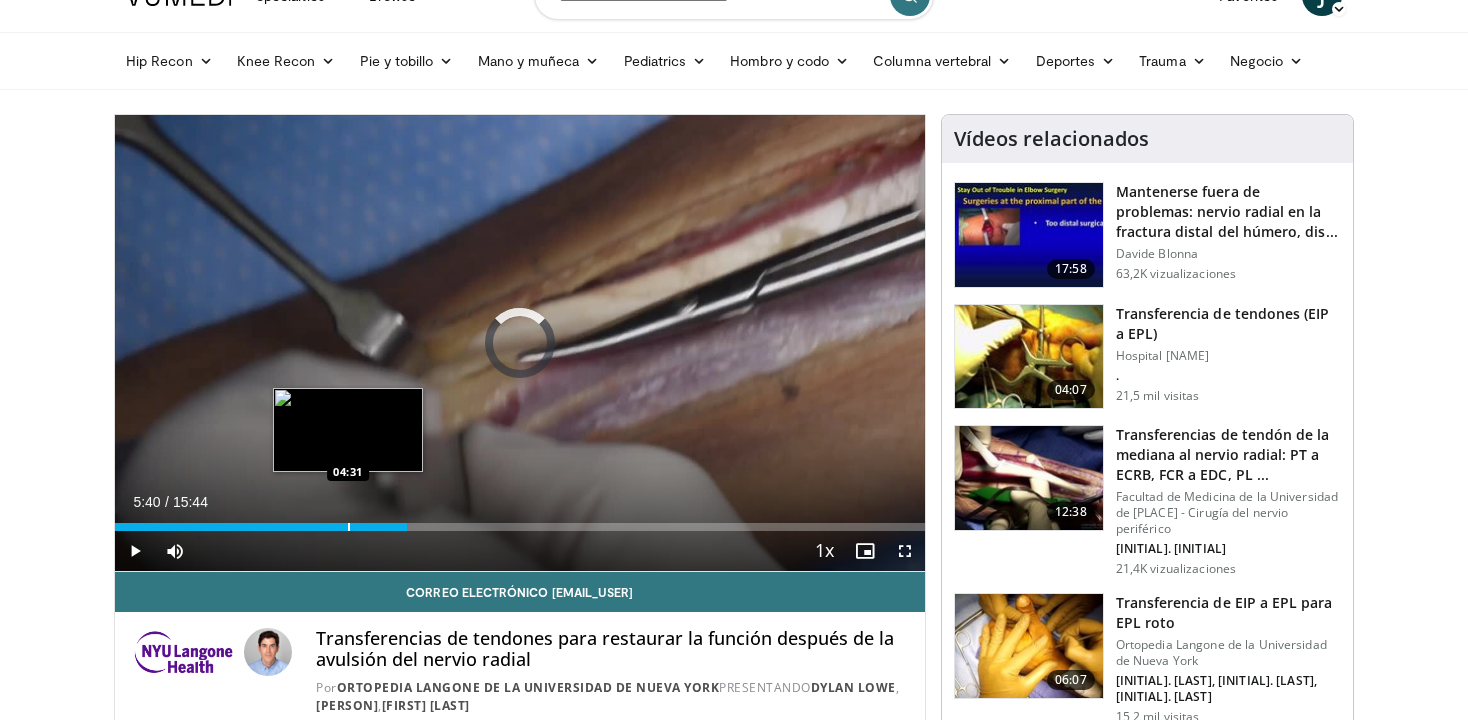 click on "Loaded :  0.00% 05:40 04:31" at bounding box center [520, 521] 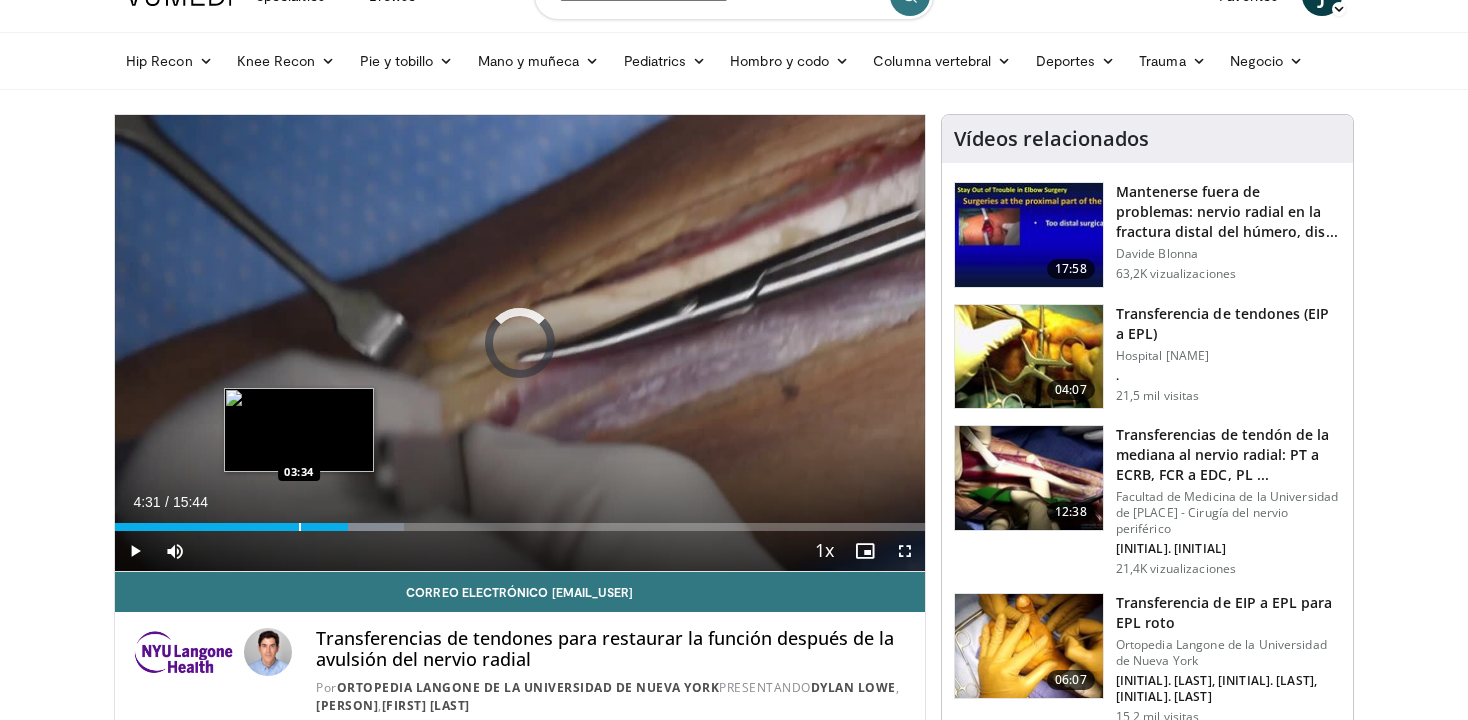 click at bounding box center [300, 527] 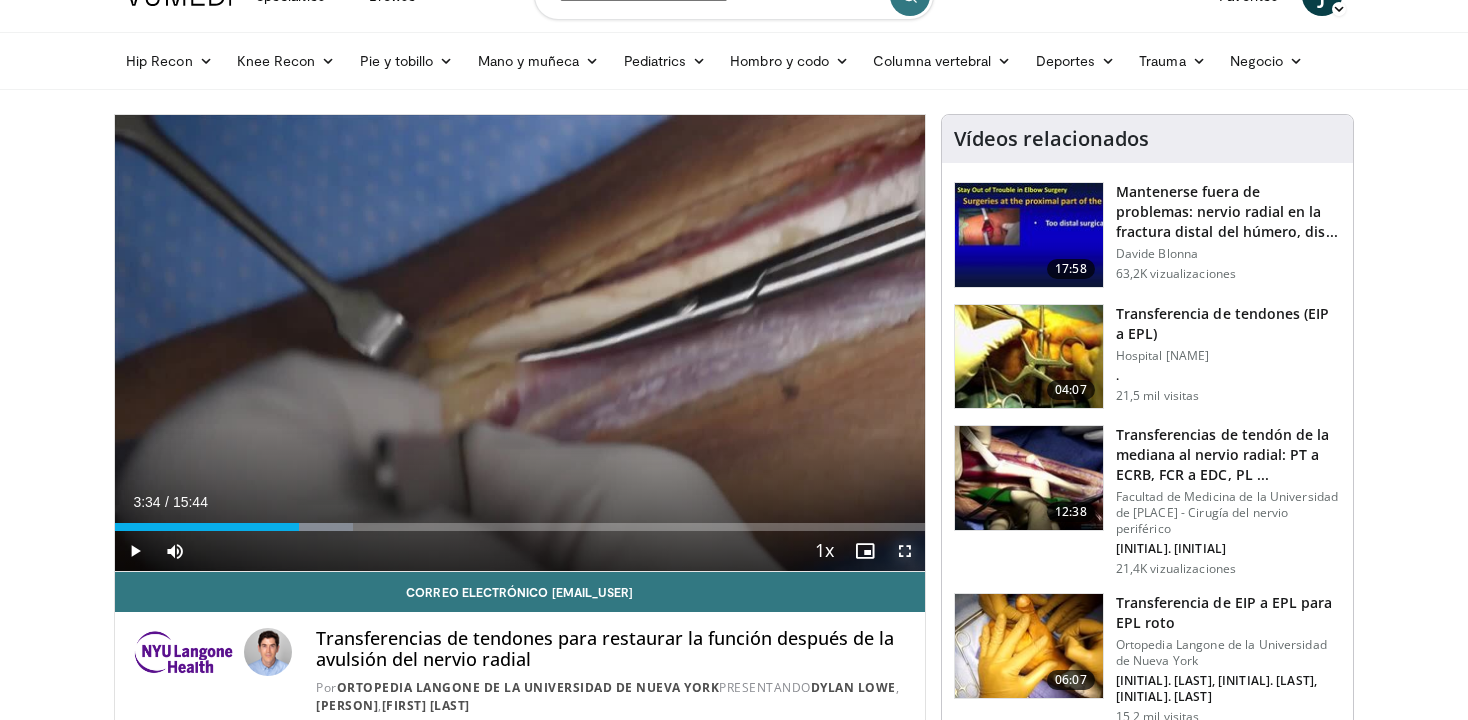 click at bounding box center [905, 551] 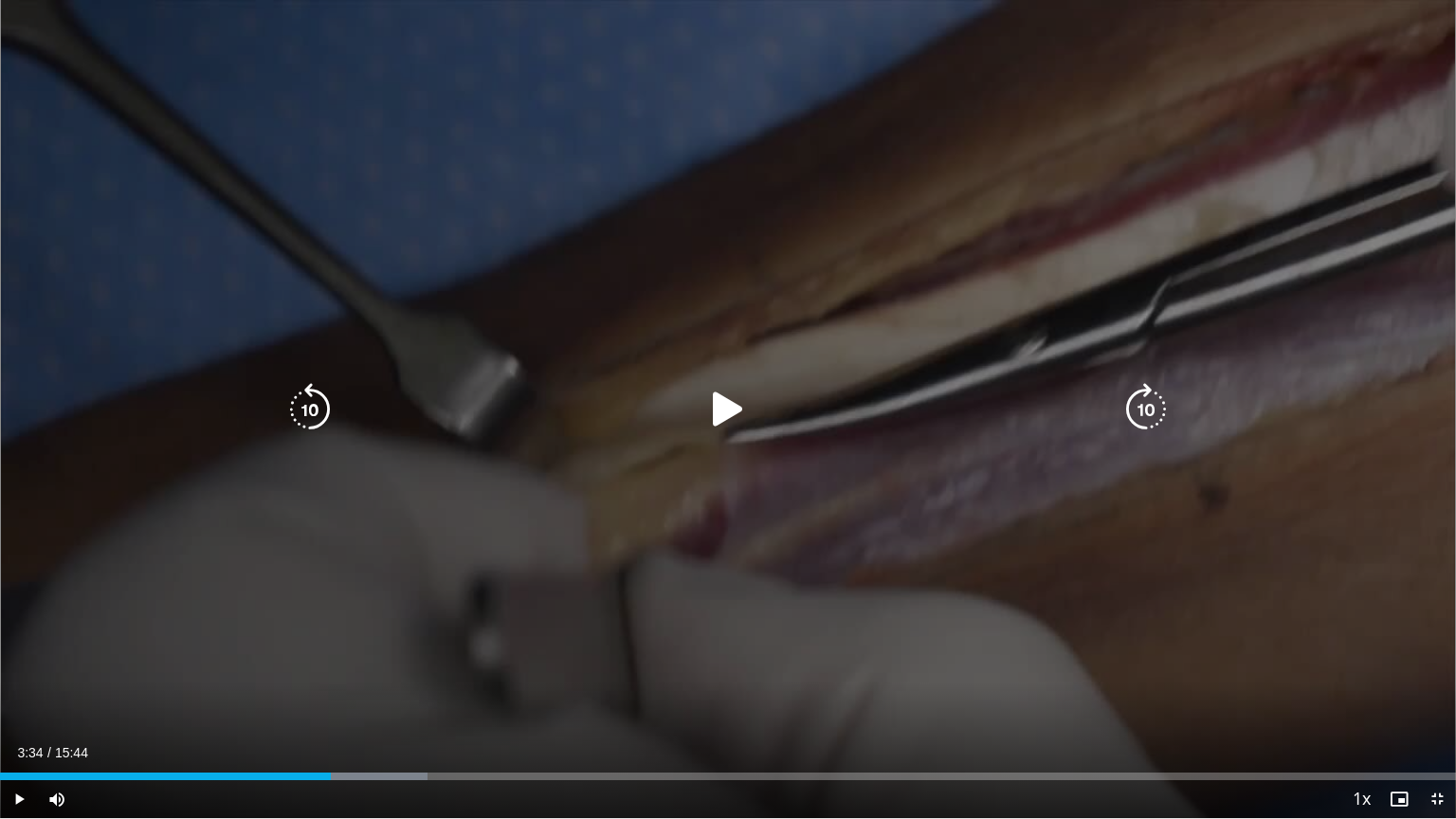click at bounding box center (728, 410) 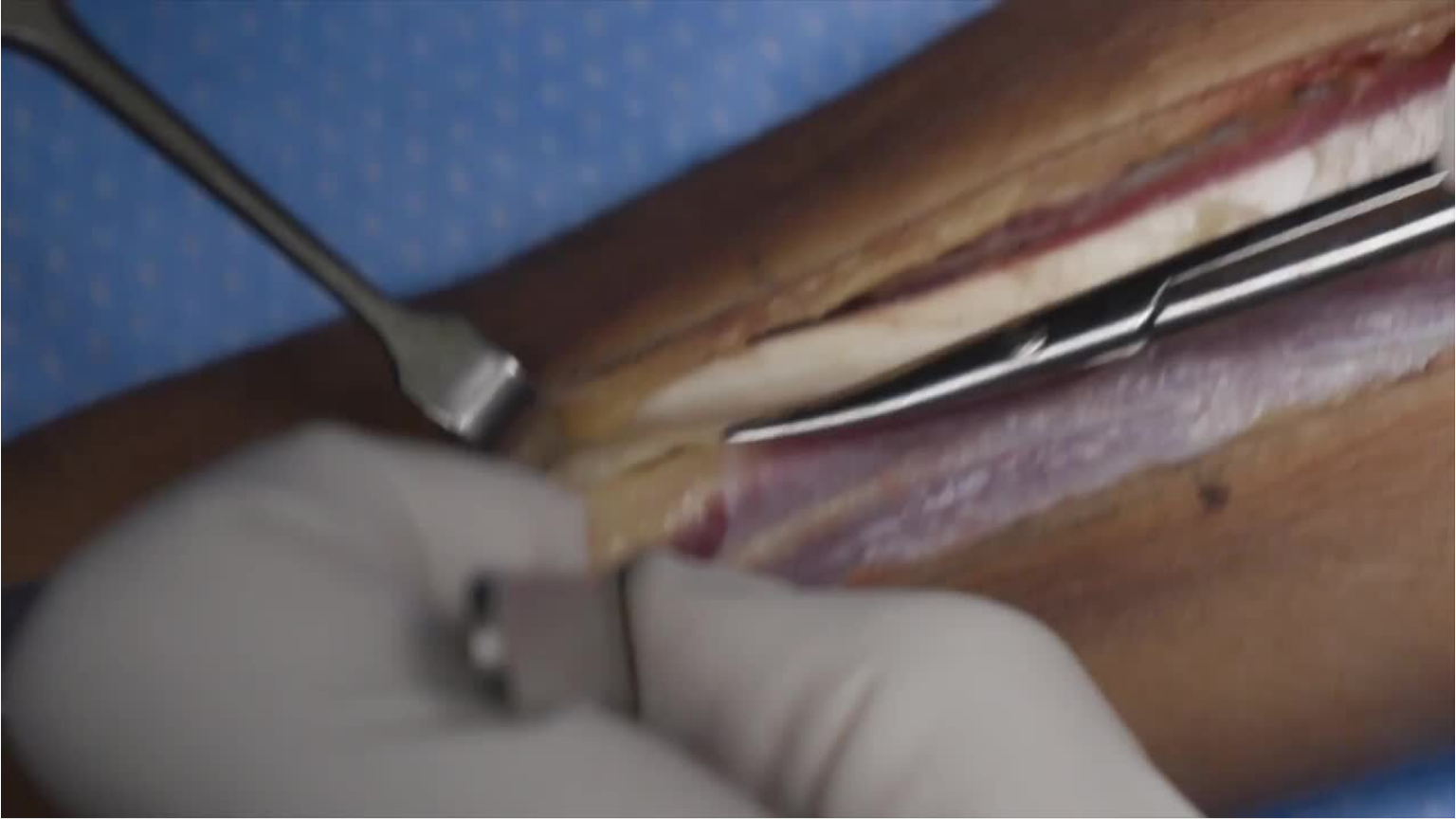 type 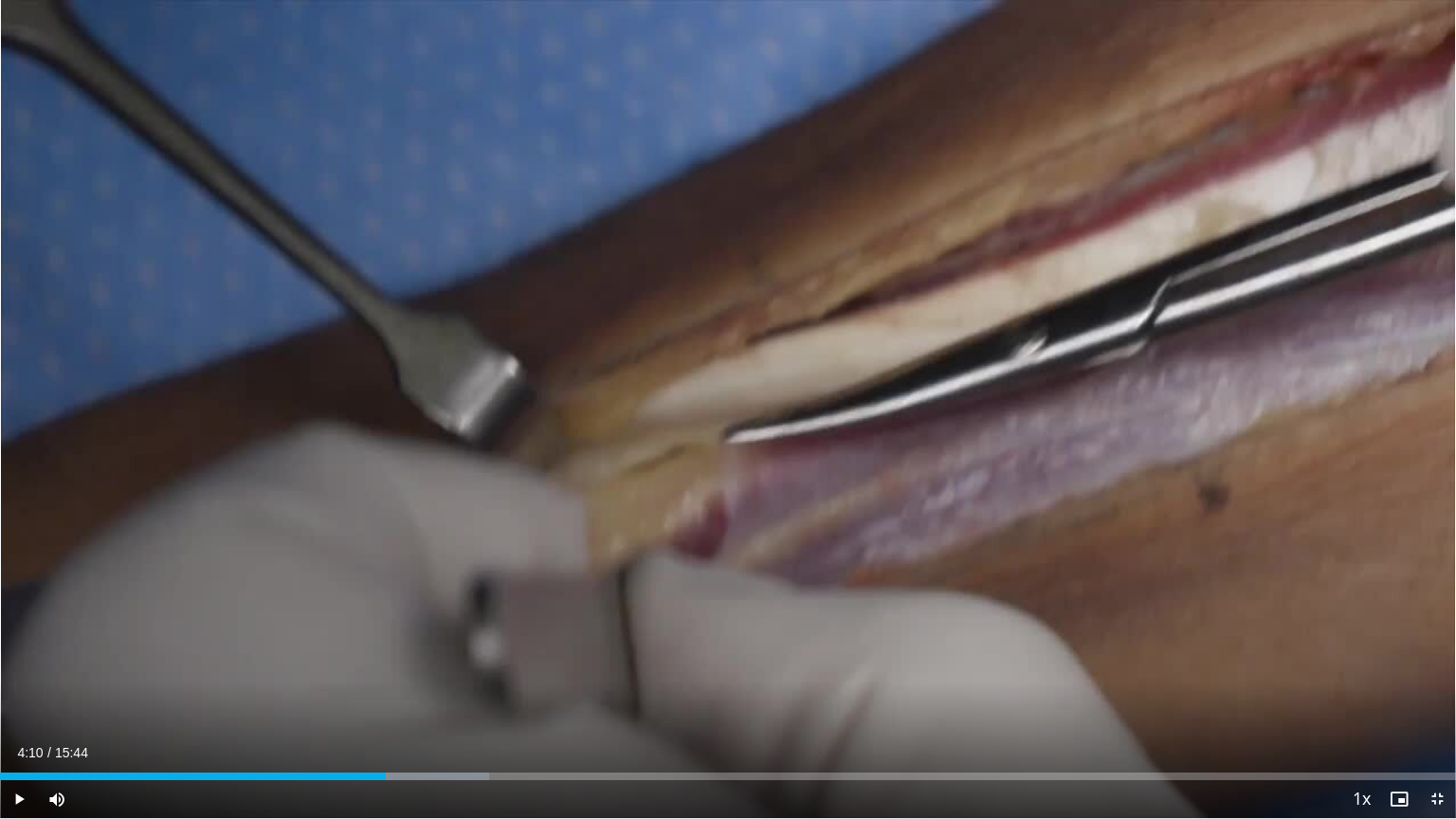 click on "10 seconds
Tap to unmute" at bounding box center [728, 409] 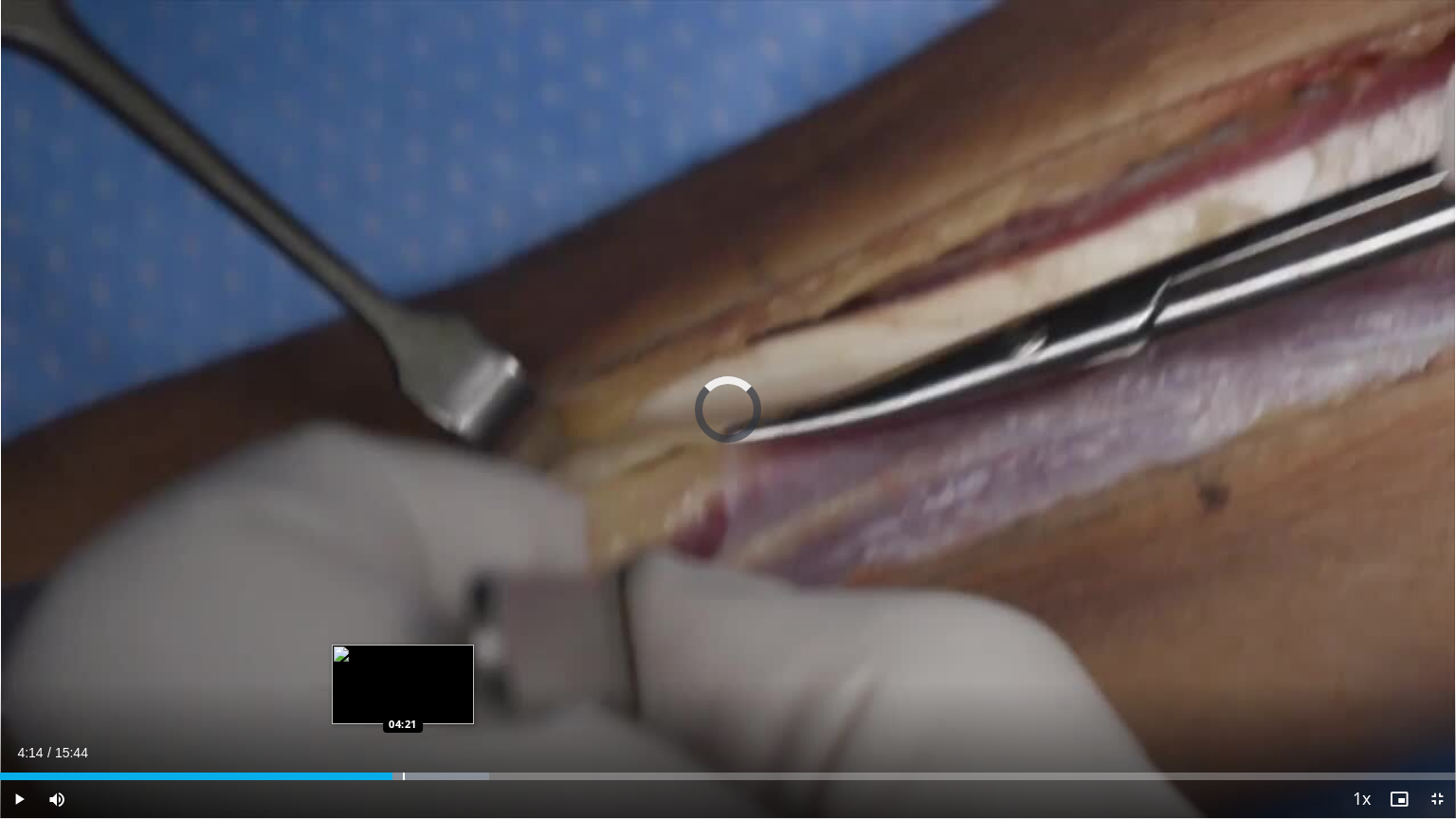 click at bounding box center (414, 776) 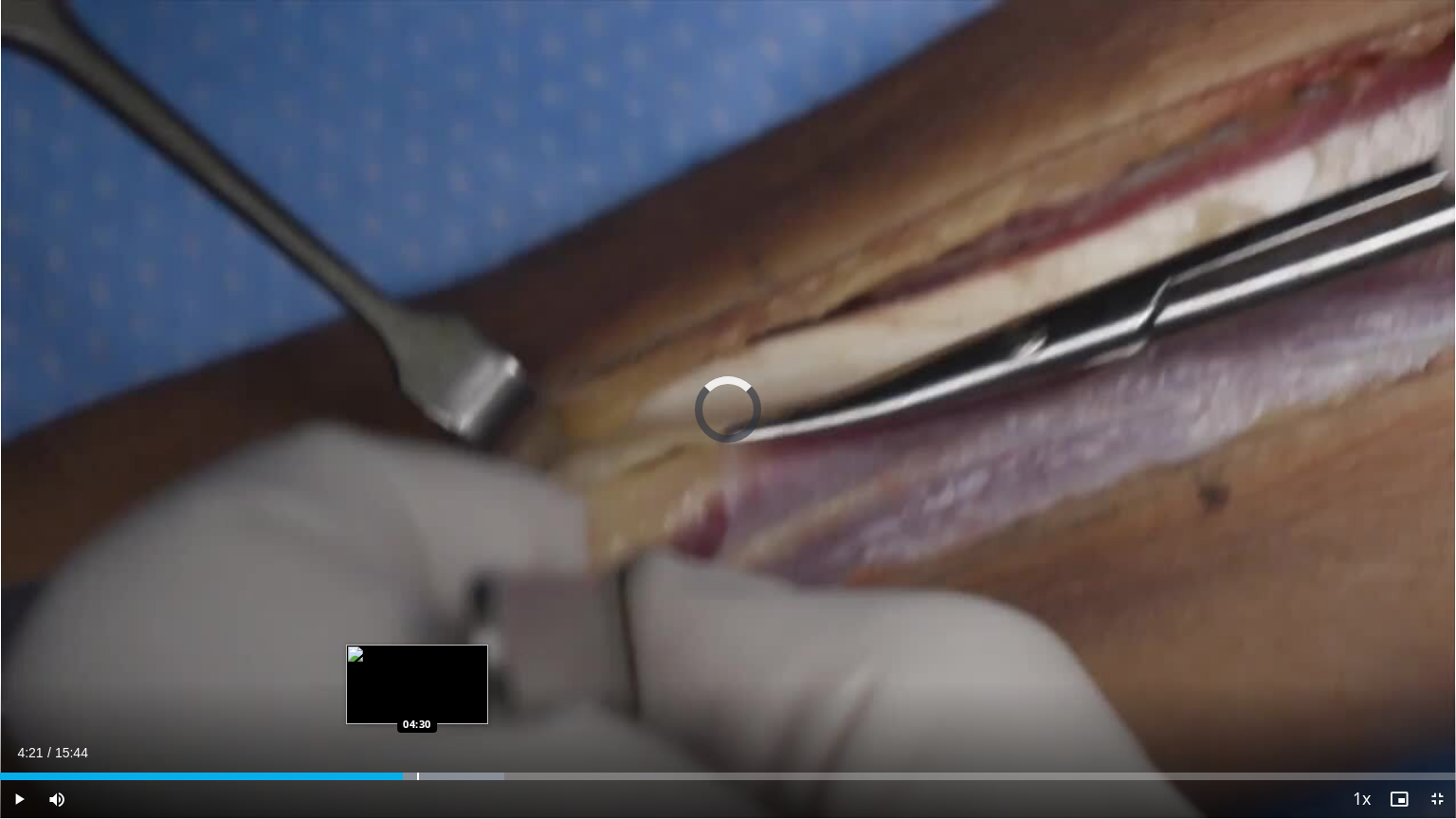 click at bounding box center (418, 776) 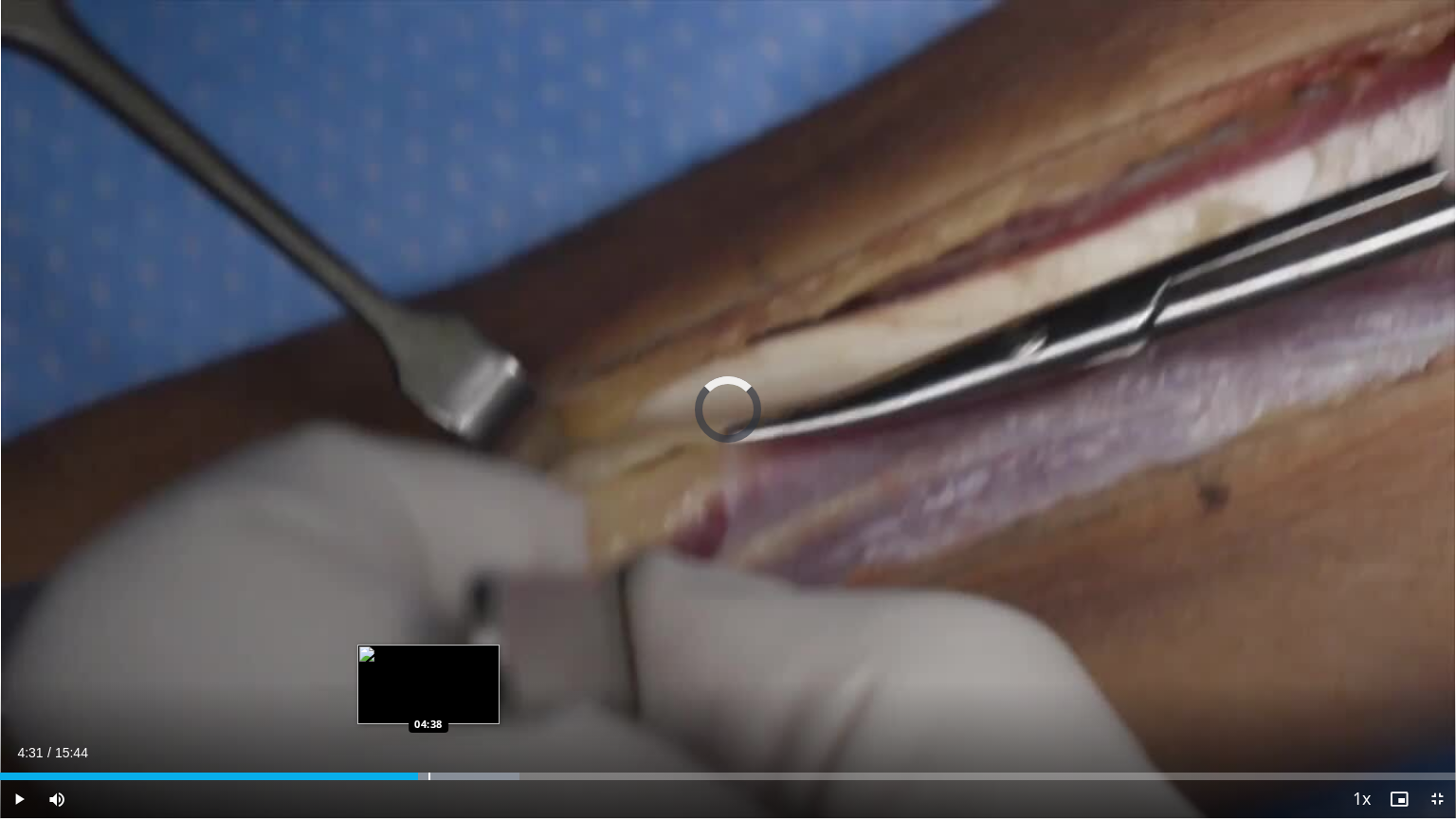 click at bounding box center [429, 776] 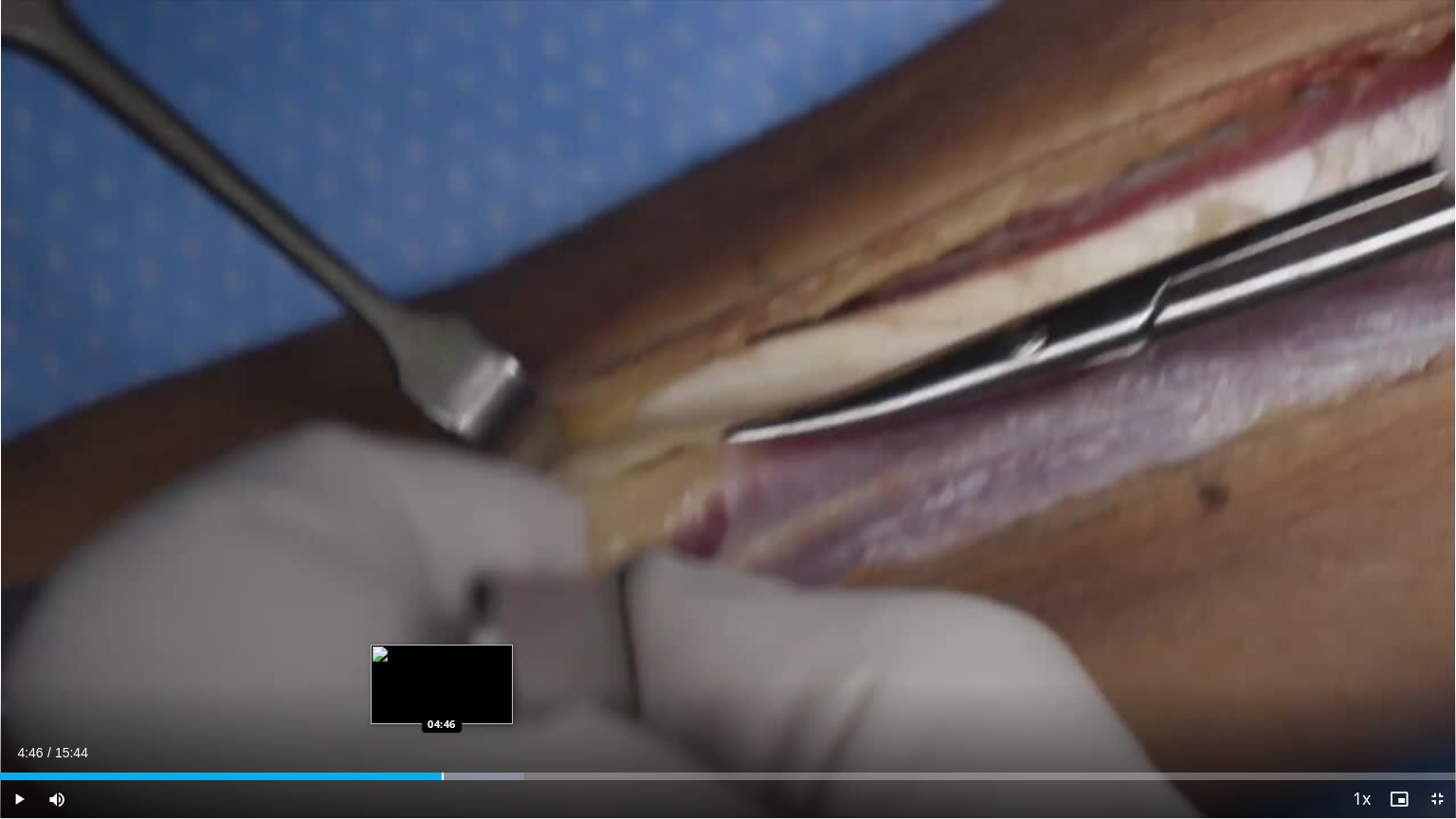 click at bounding box center (443, 776) 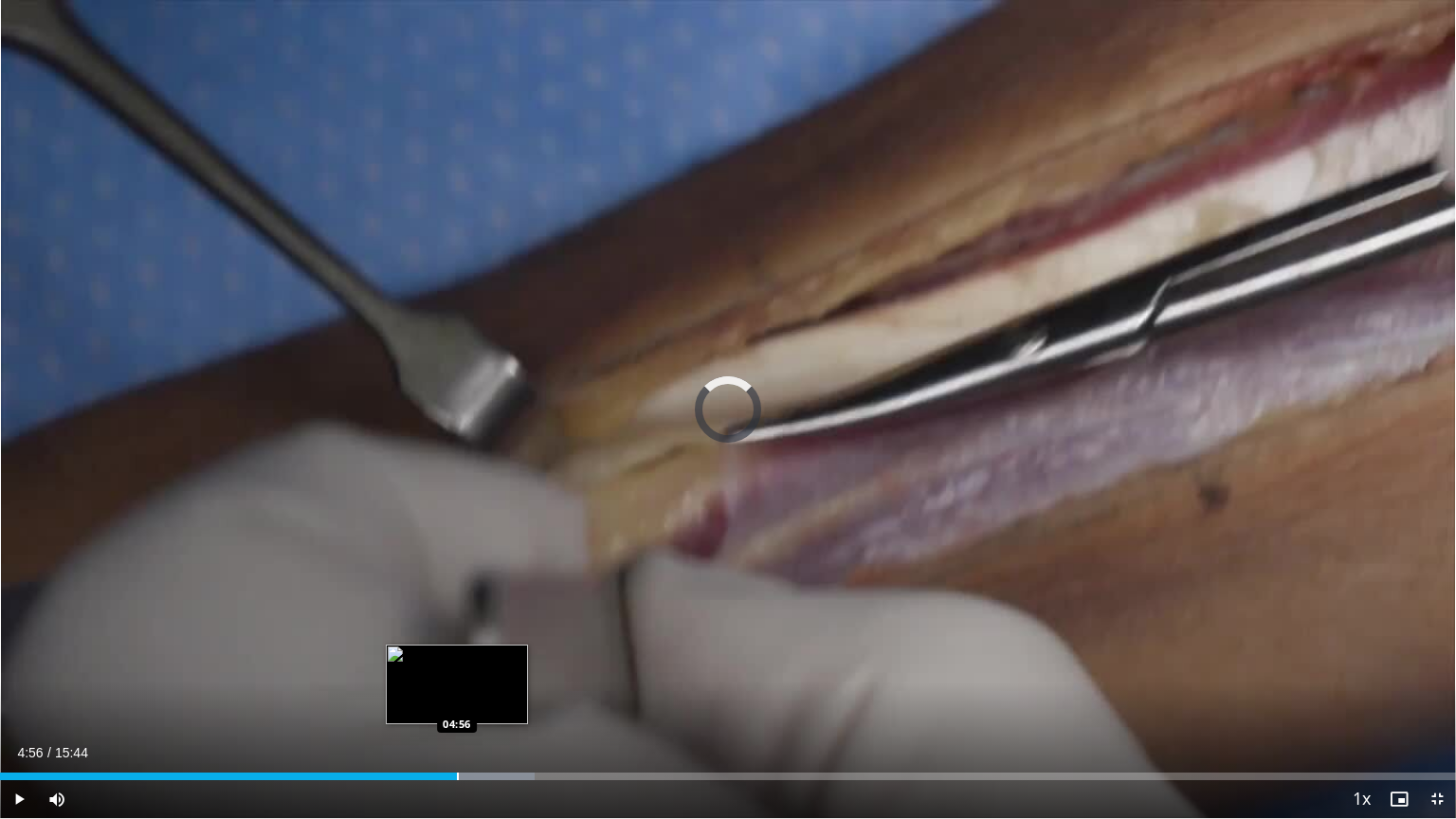 click at bounding box center [458, 776] 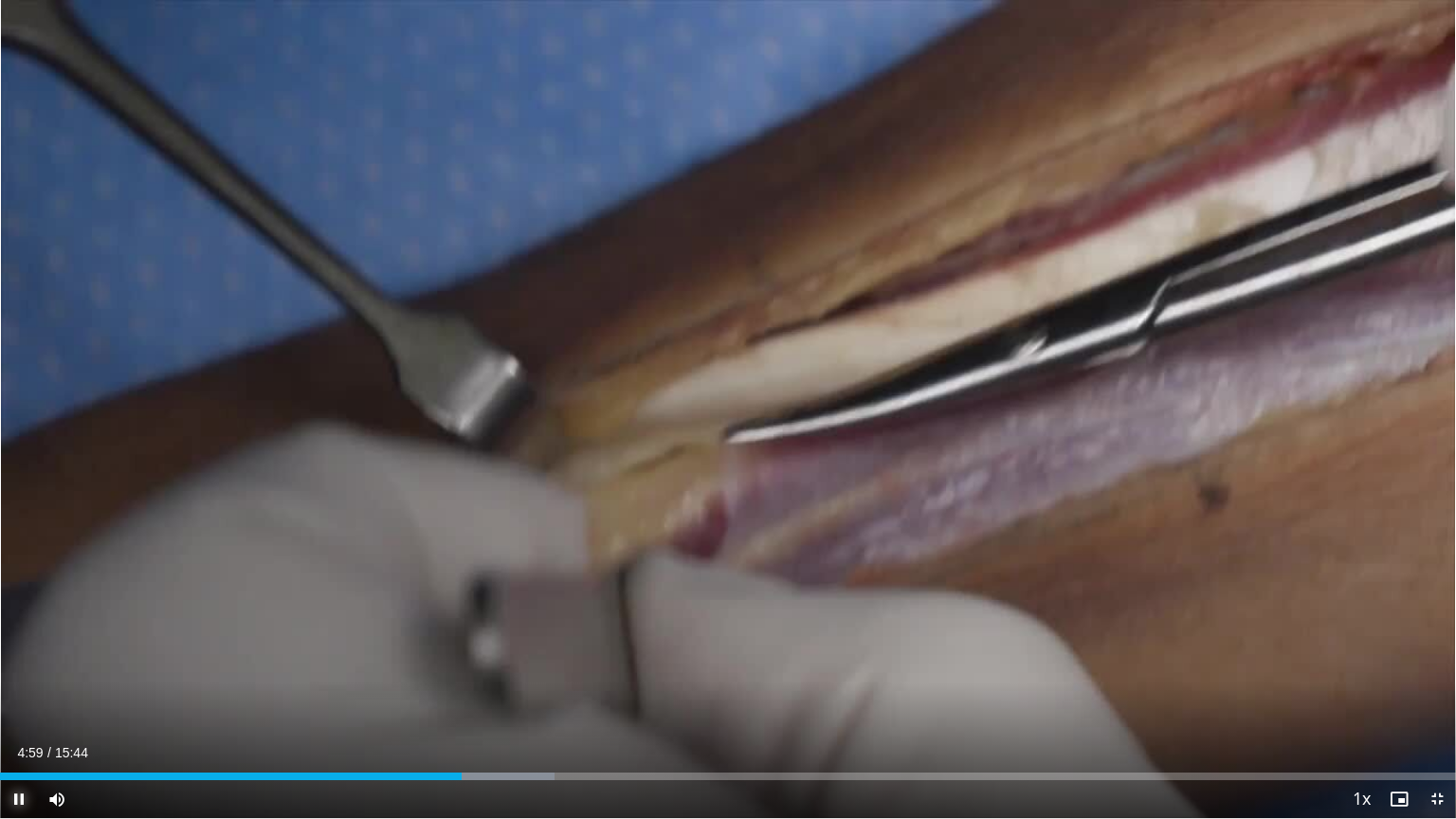 click at bounding box center [19, 799] 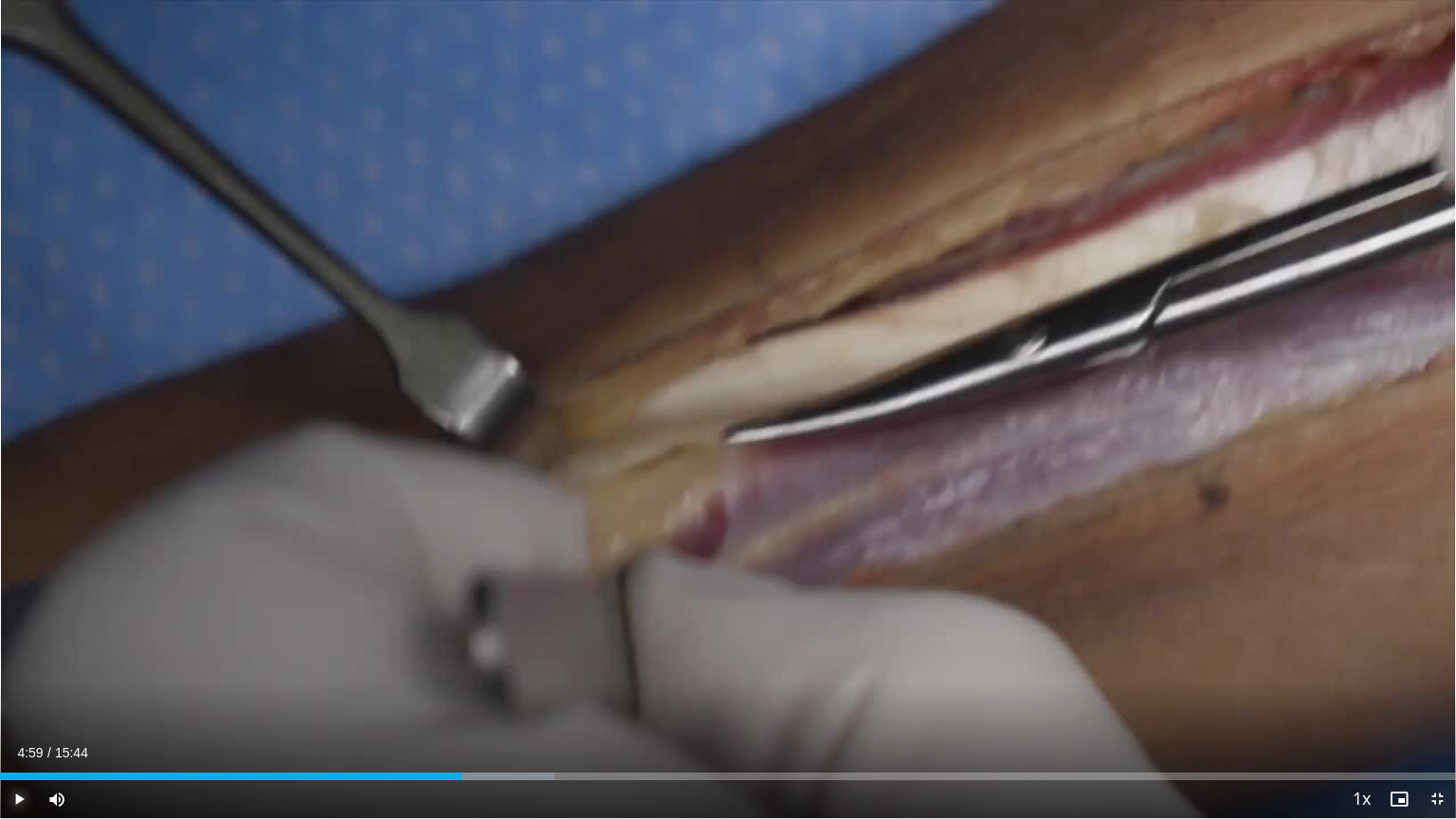 click at bounding box center (19, 799) 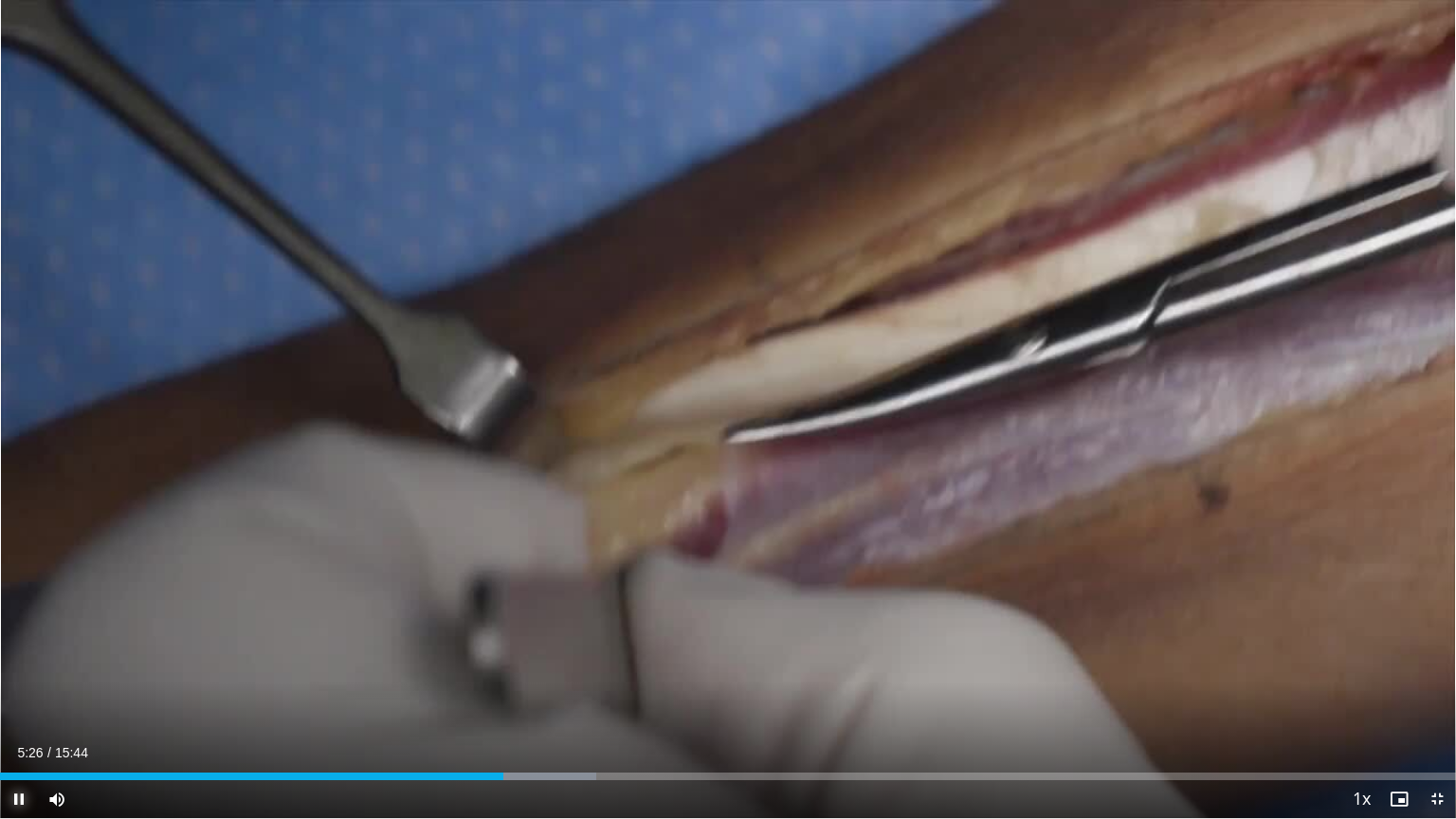 click at bounding box center [19, 799] 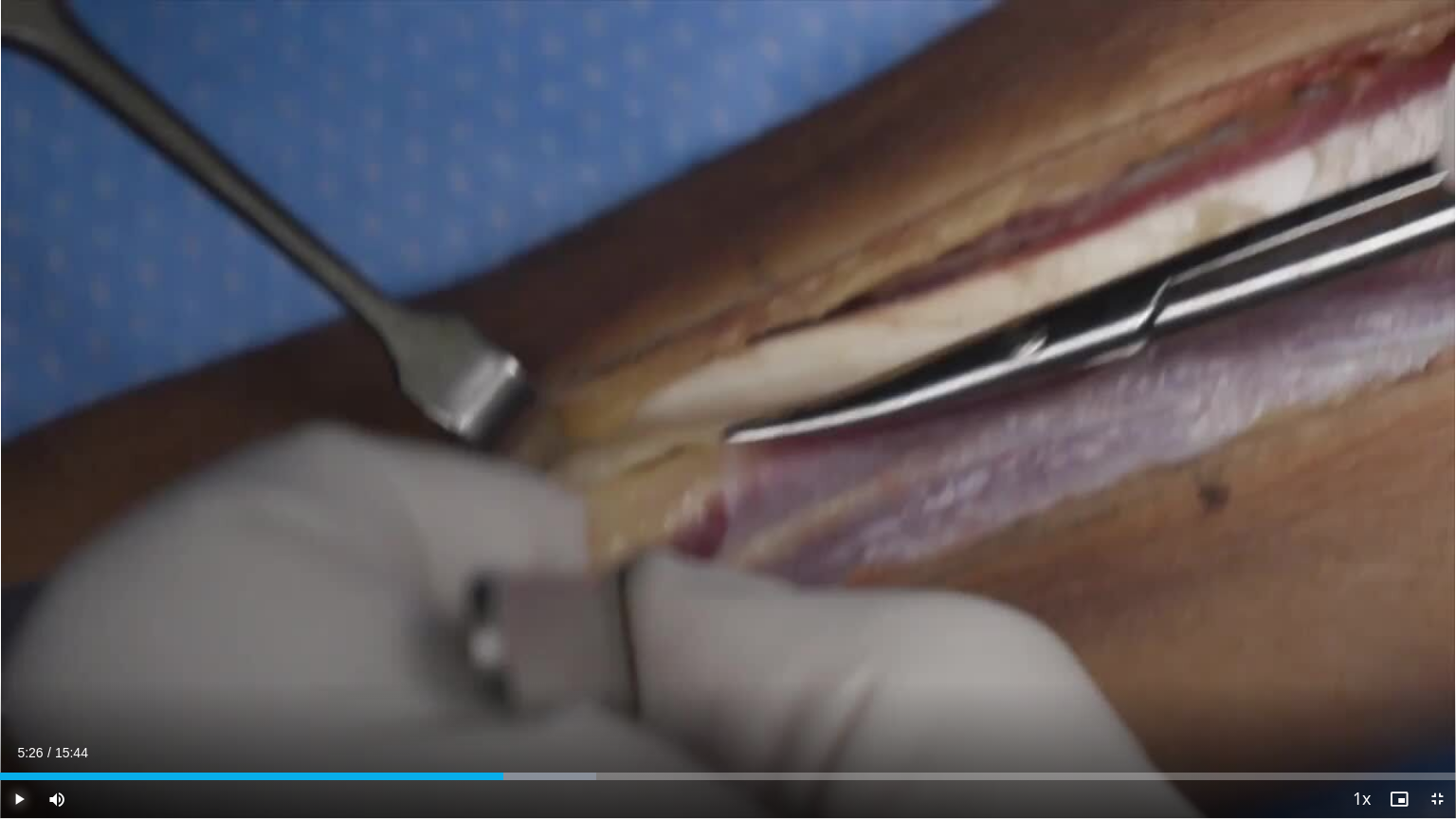 click at bounding box center [19, 799] 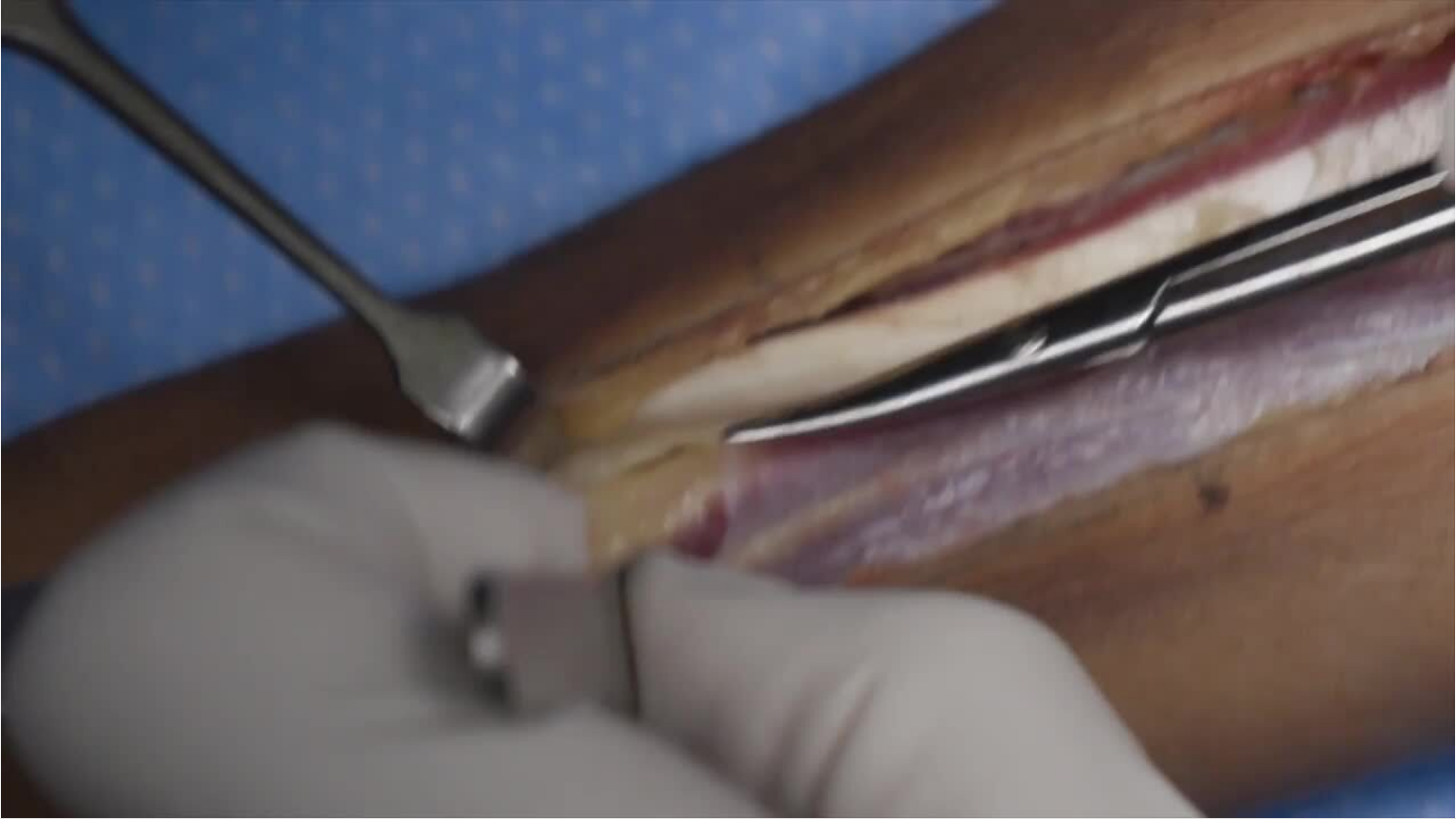click on "**********" at bounding box center [728, 410] 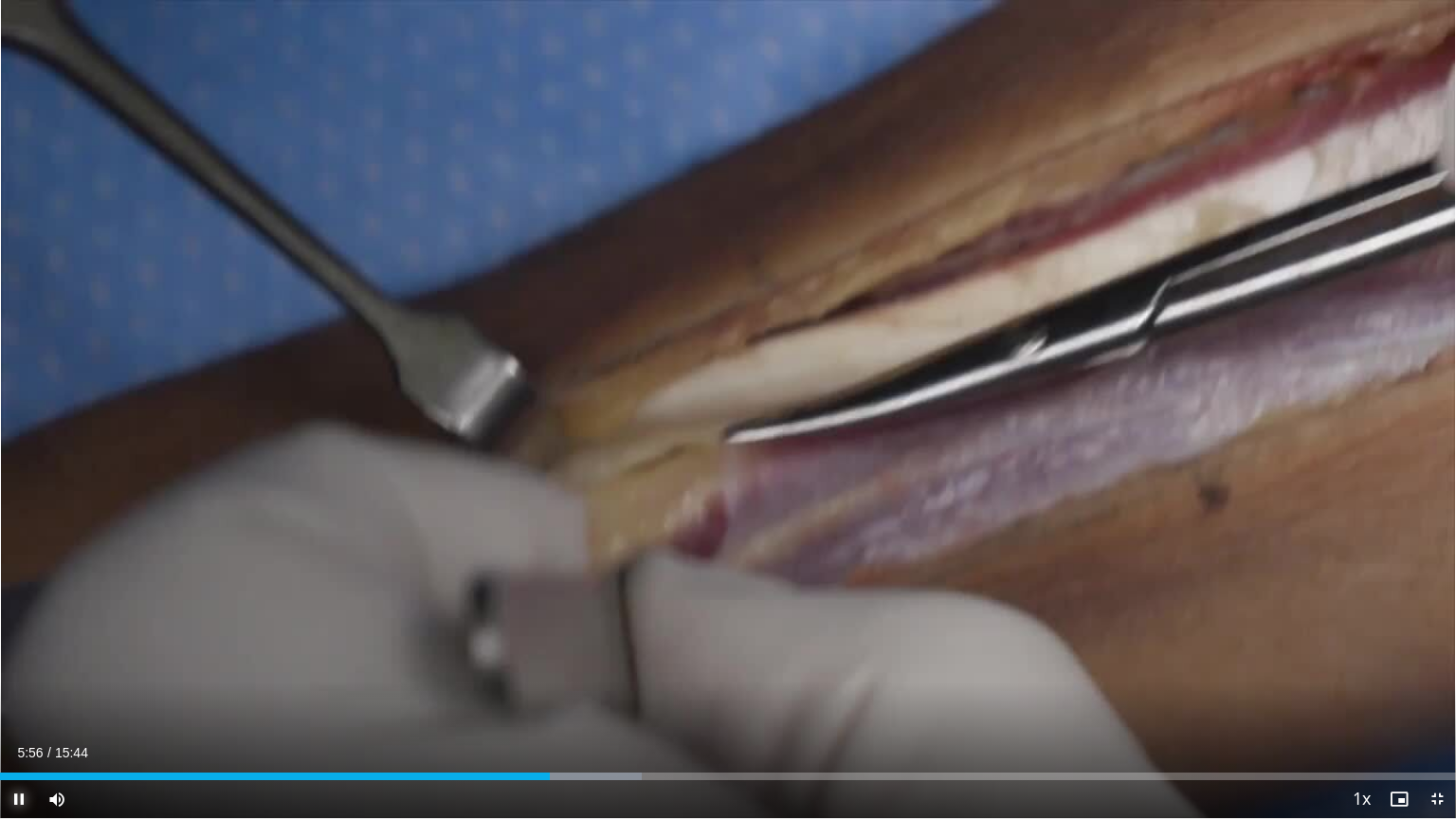 click at bounding box center [19, 799] 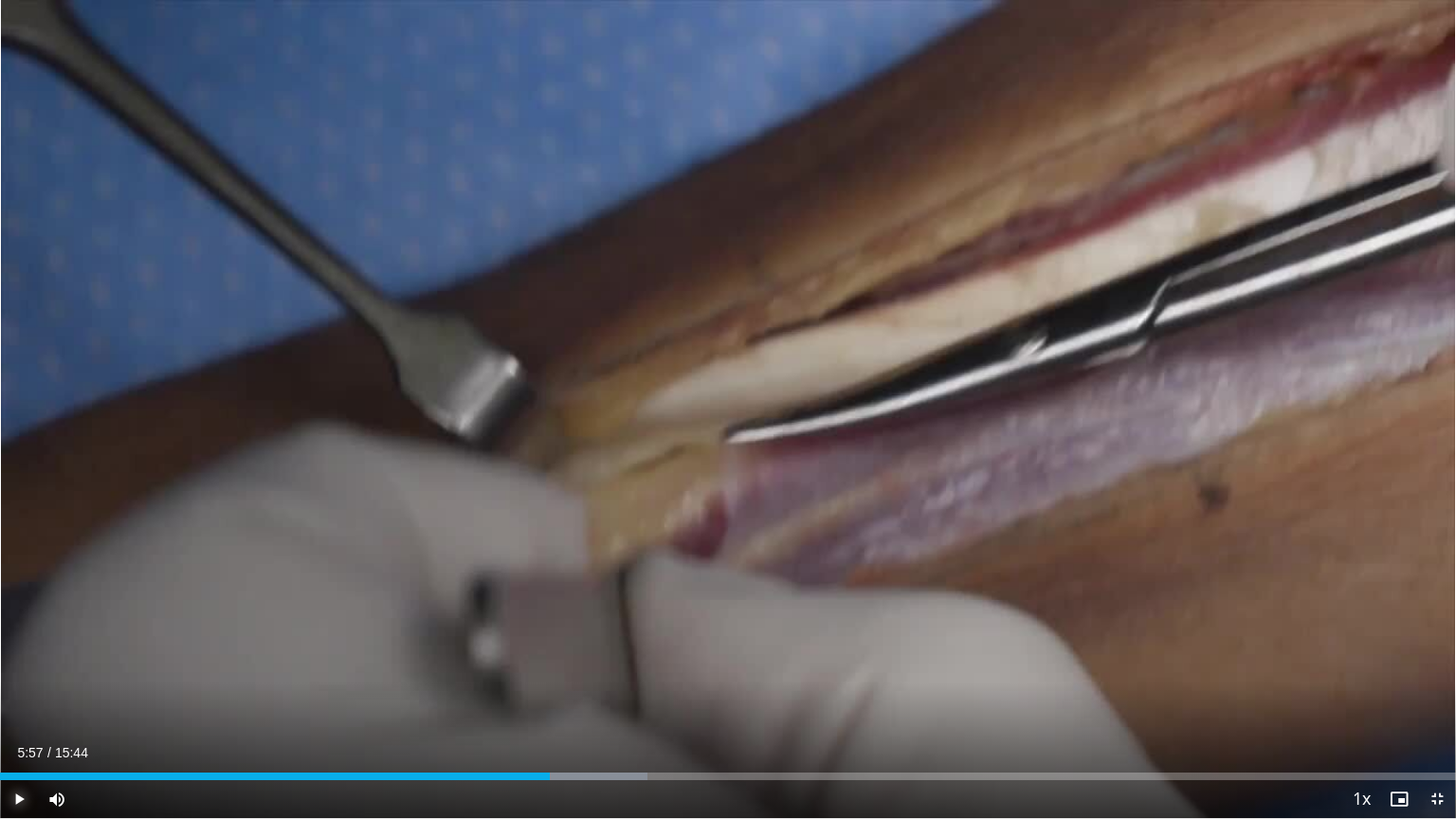 click at bounding box center [19, 799] 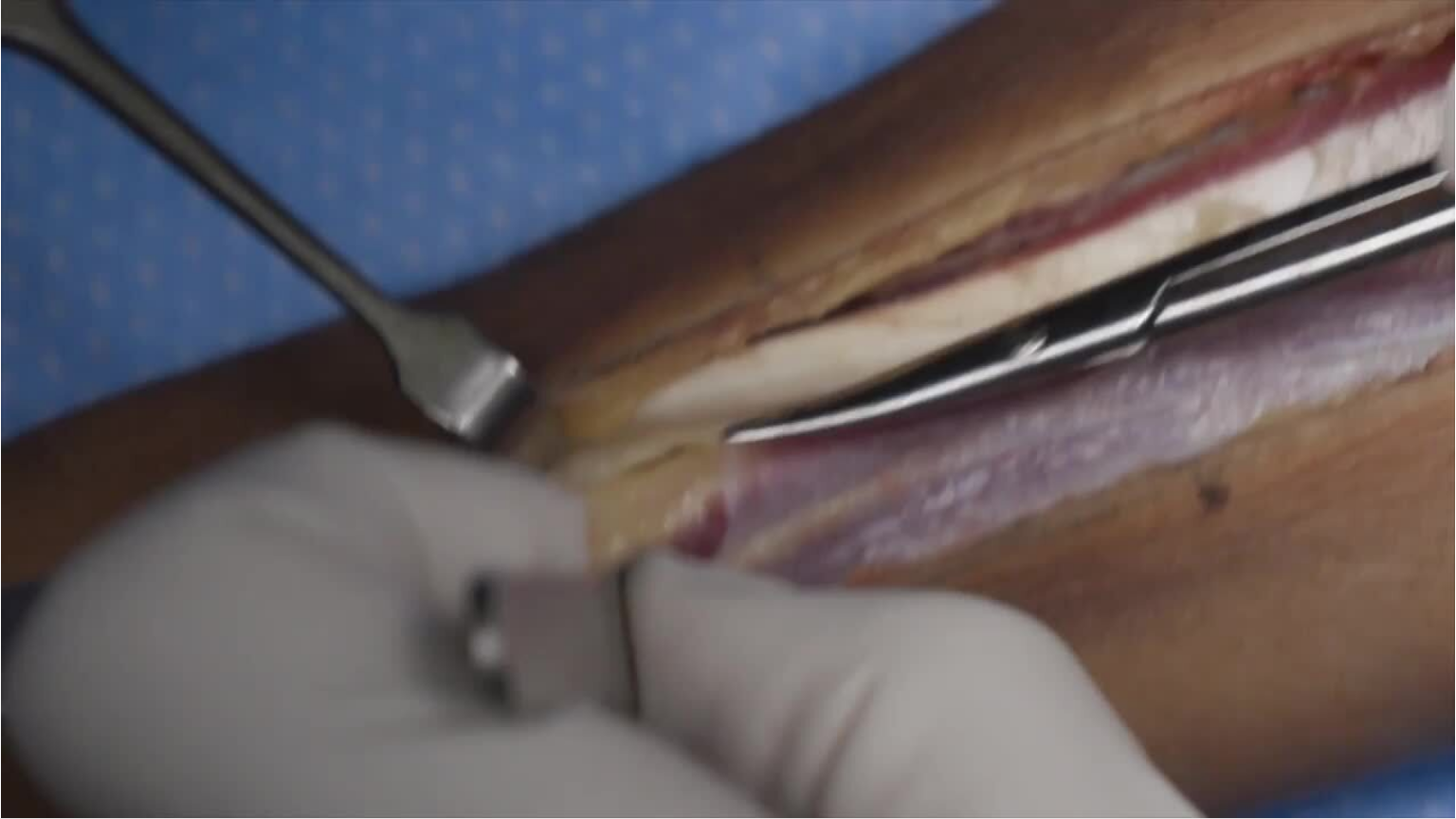 click on "**********" at bounding box center [728, 410] 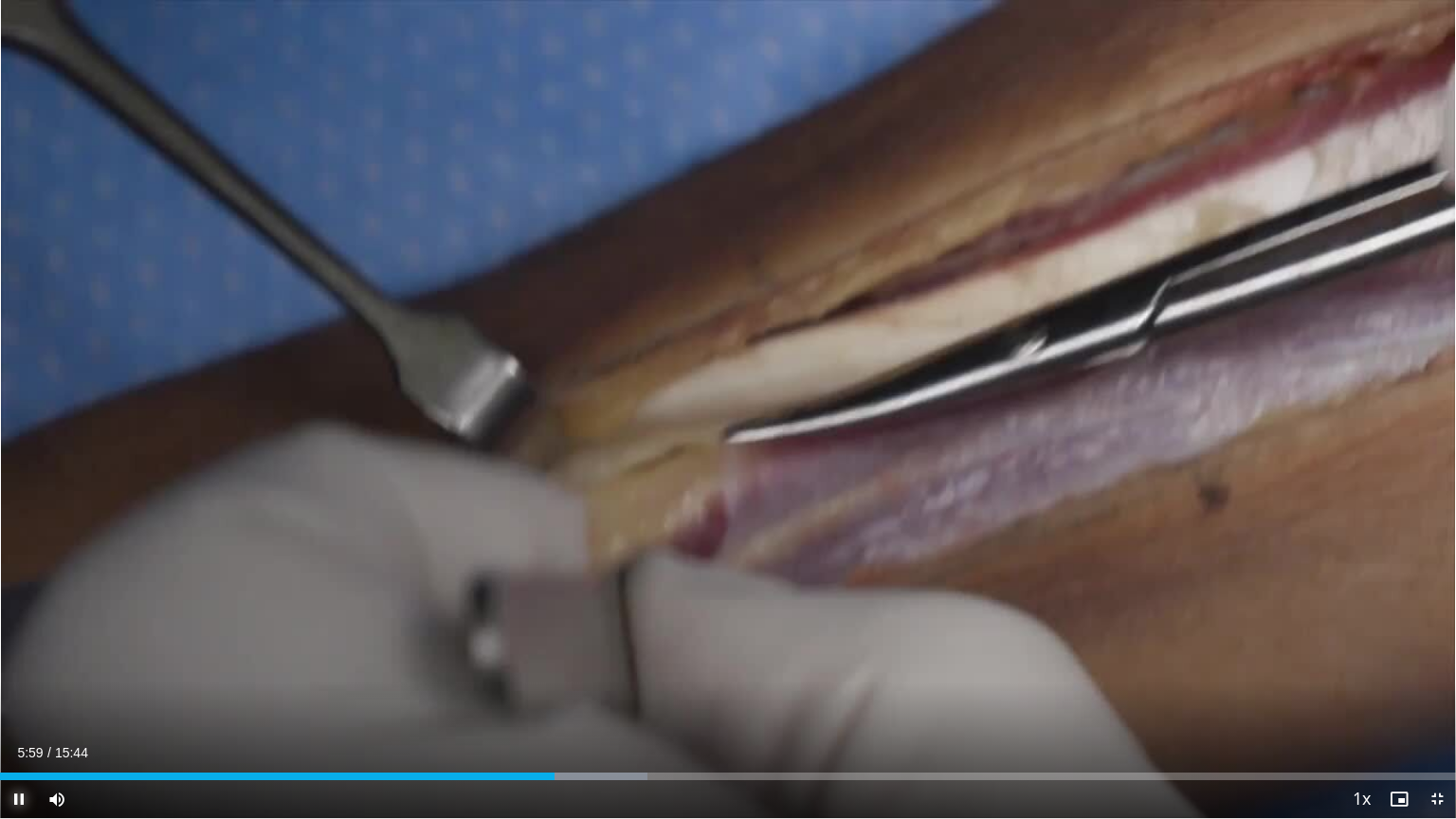 click at bounding box center [19, 799] 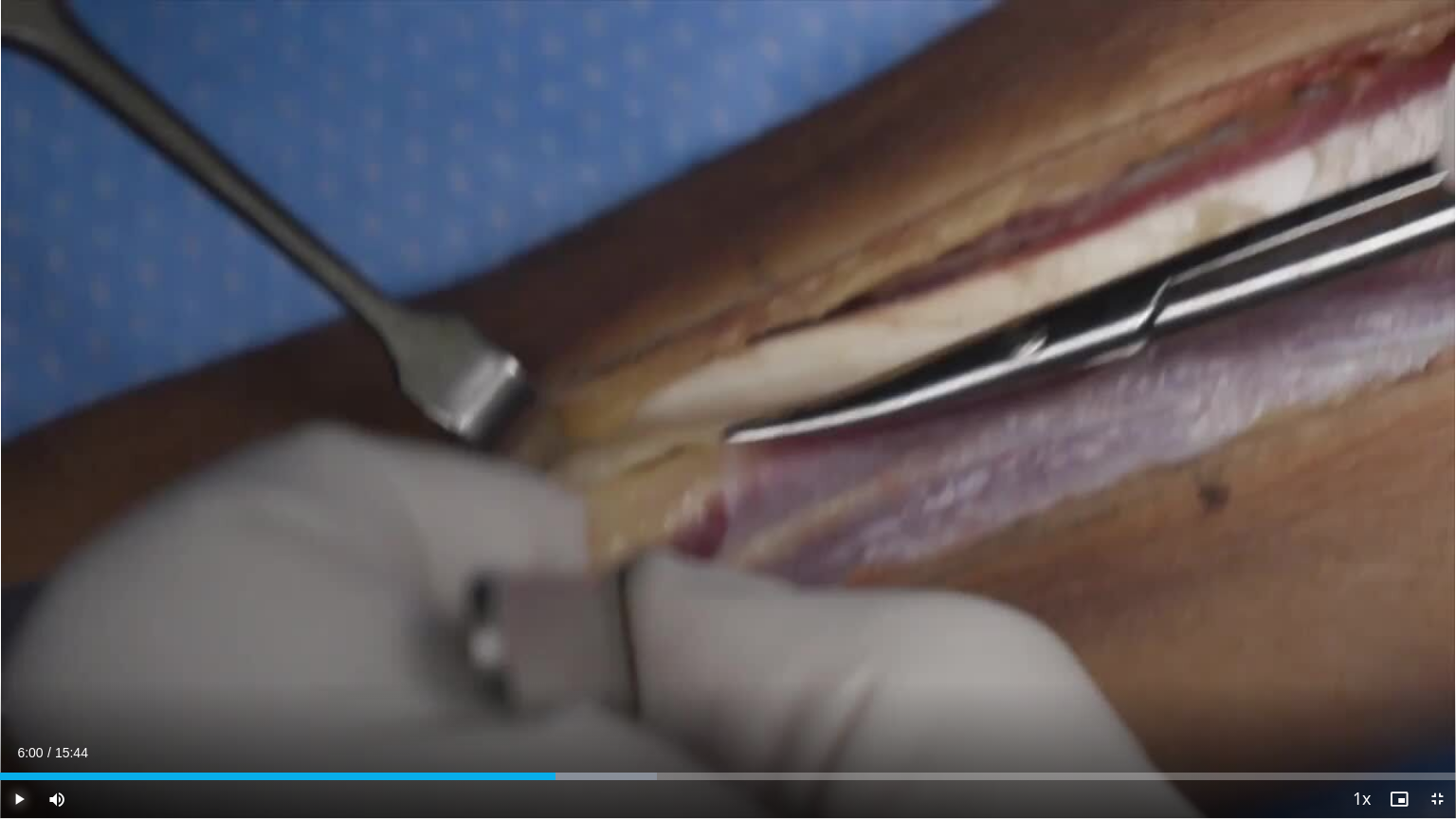 click at bounding box center (19, 799) 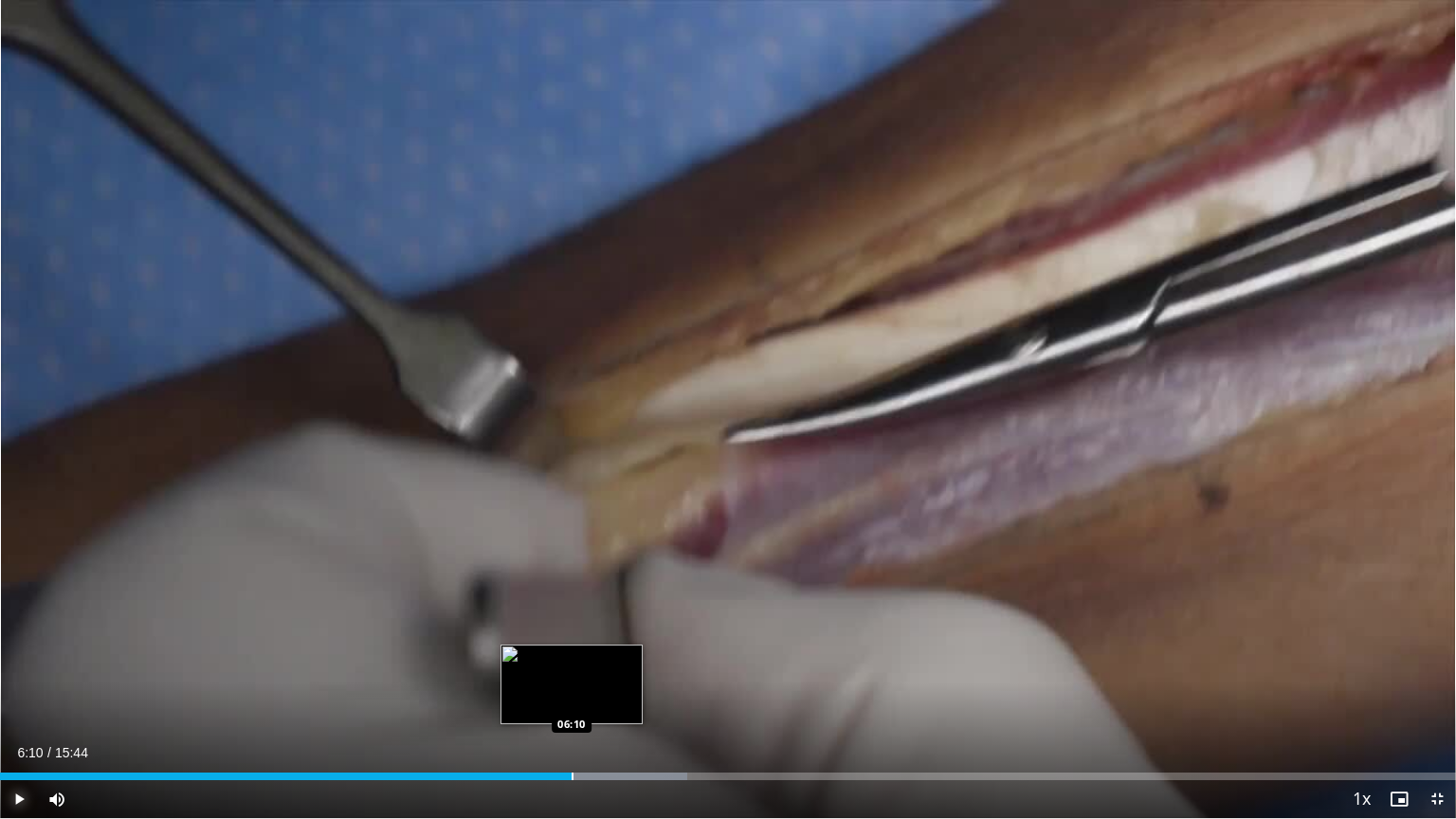 click at bounding box center [573, 776] 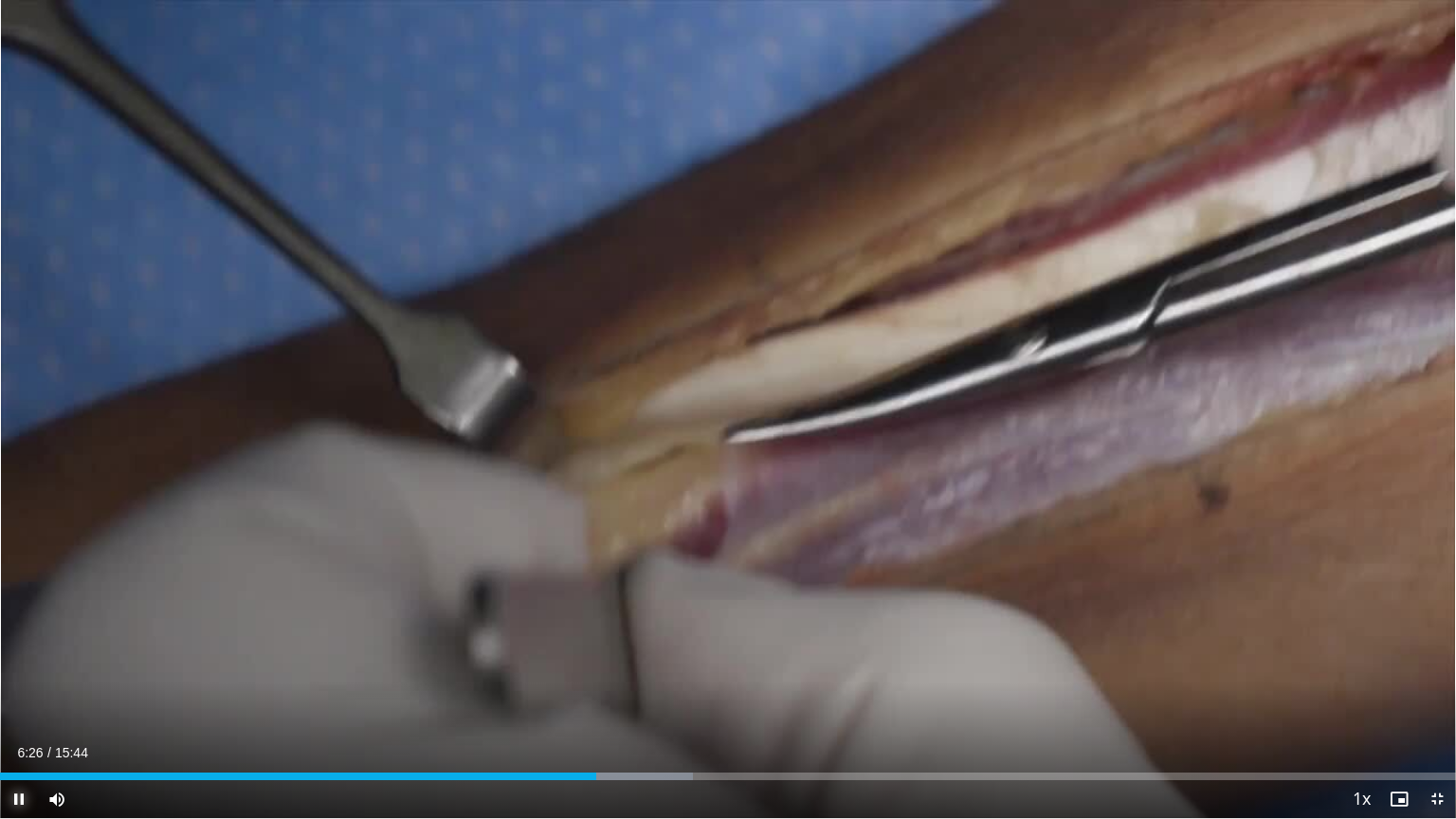 click at bounding box center (19, 799) 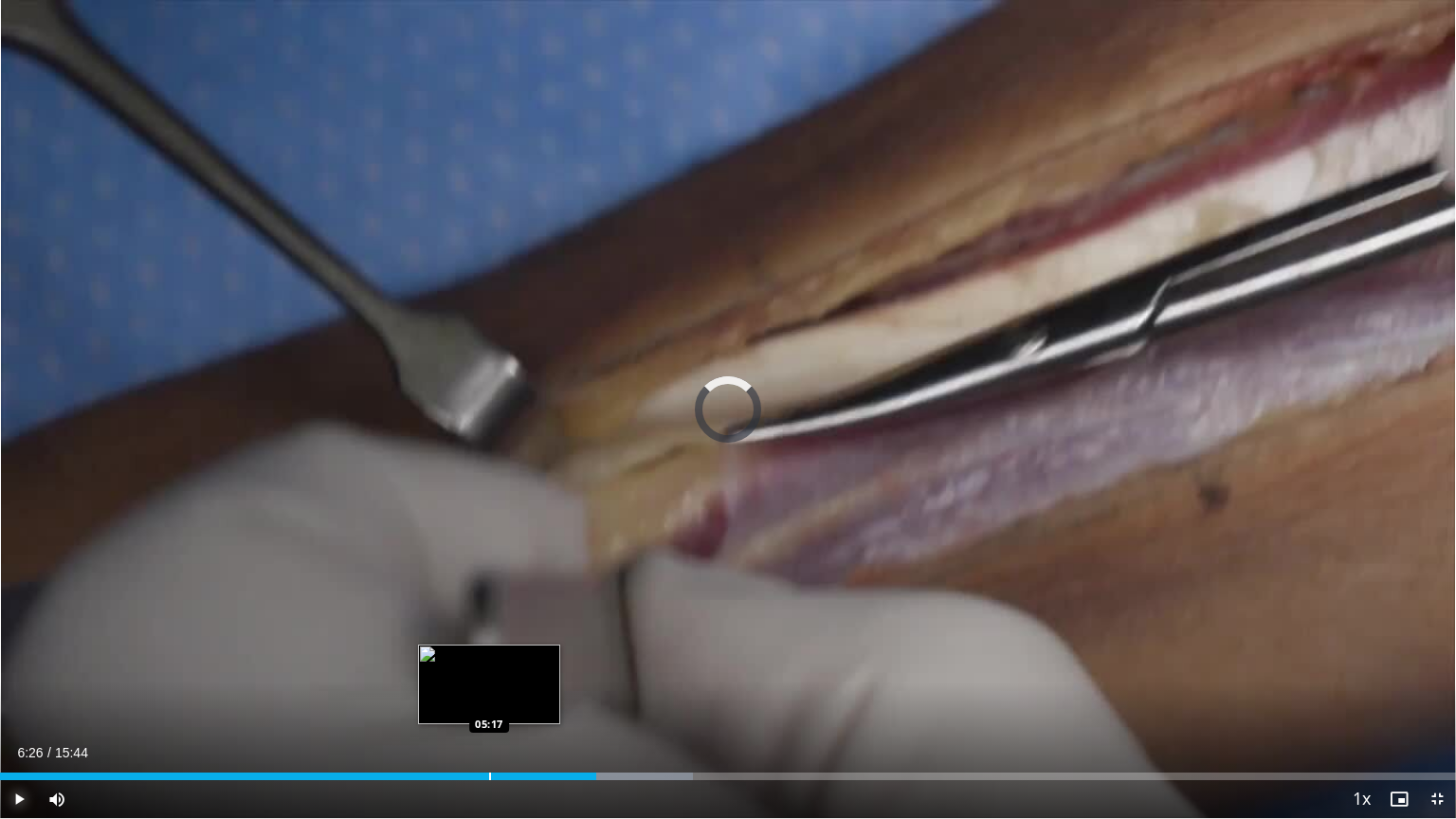 click at bounding box center [490, 776] 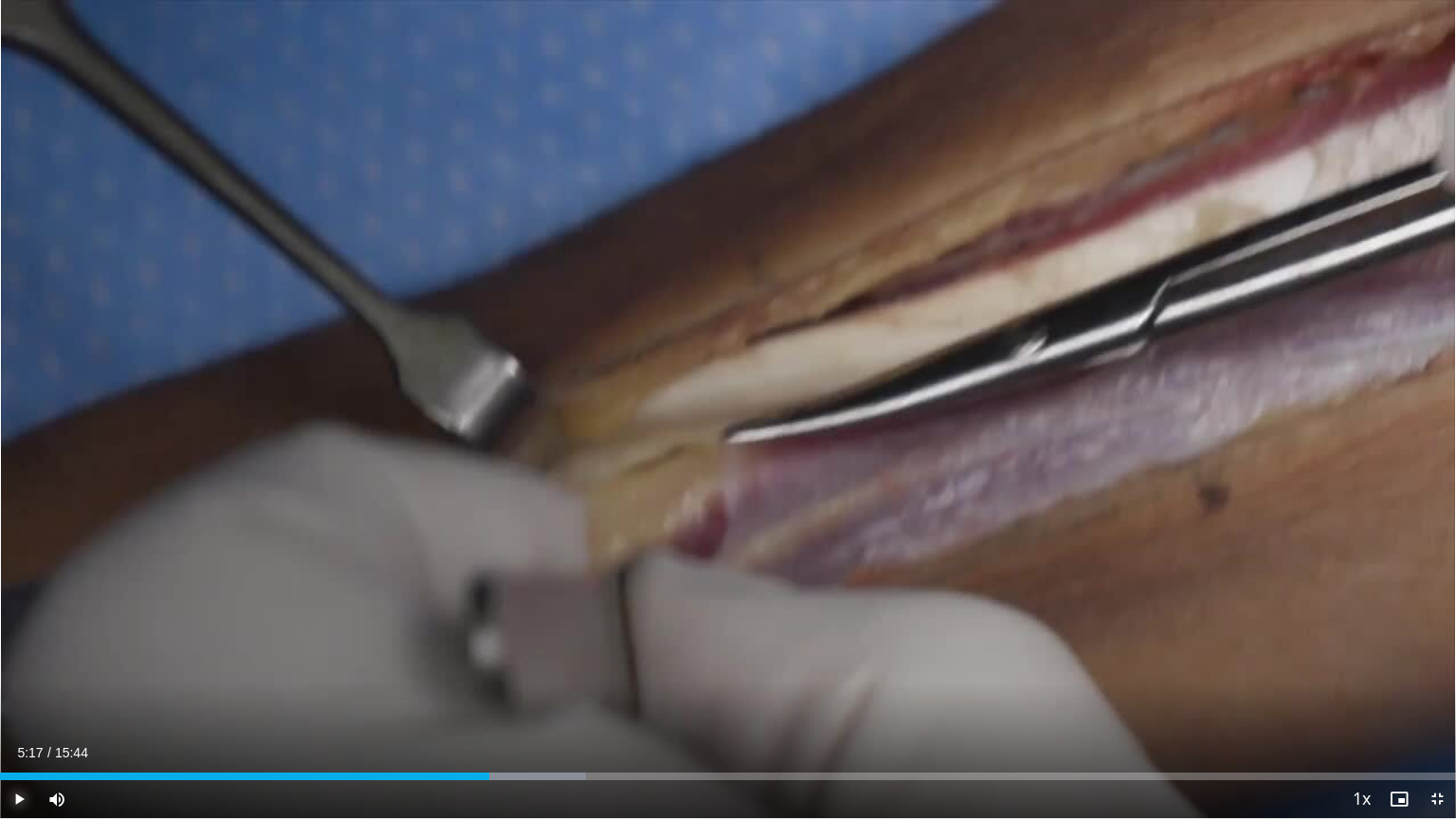 click at bounding box center (19, 799) 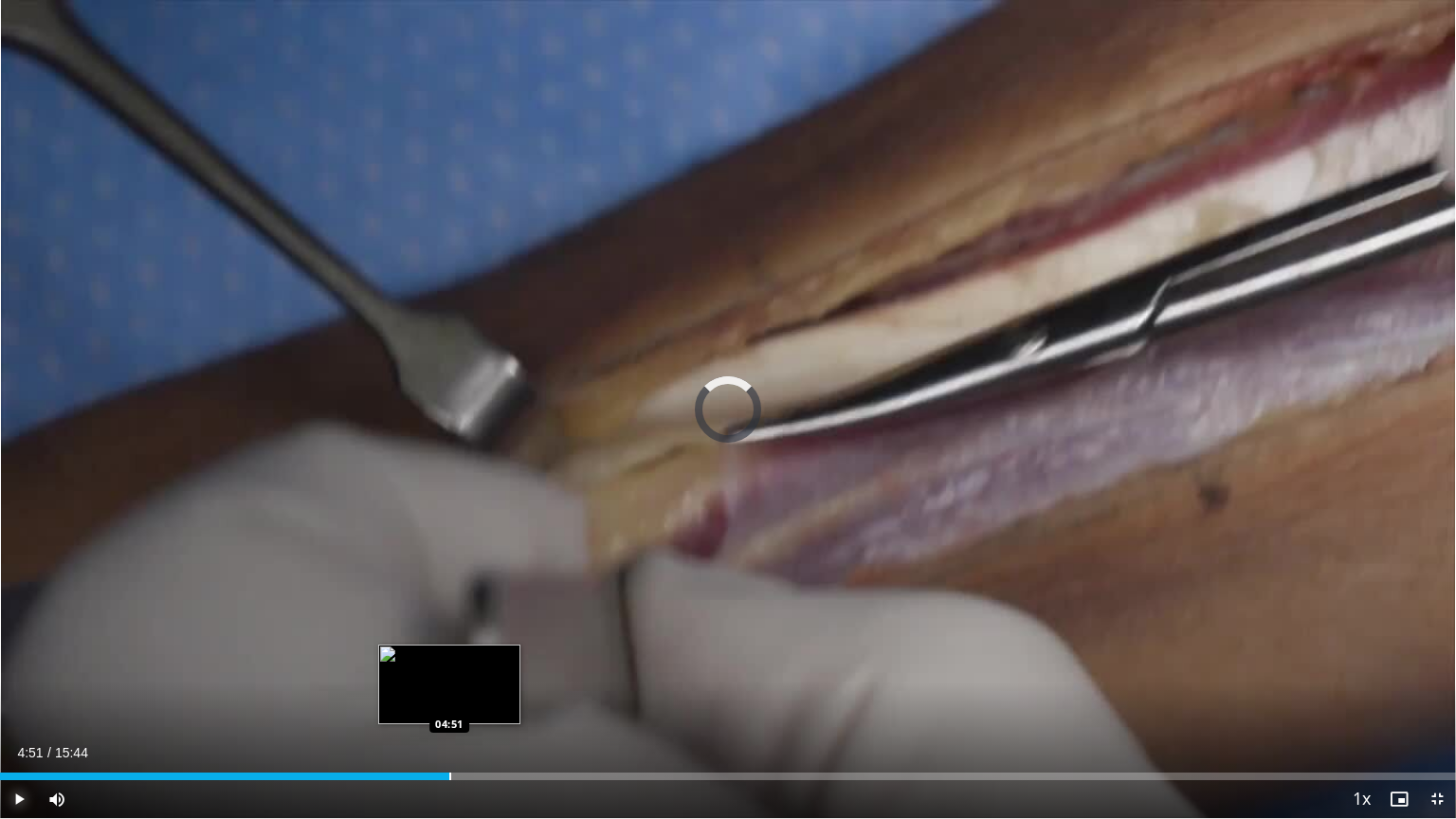 click at bounding box center [450, 776] 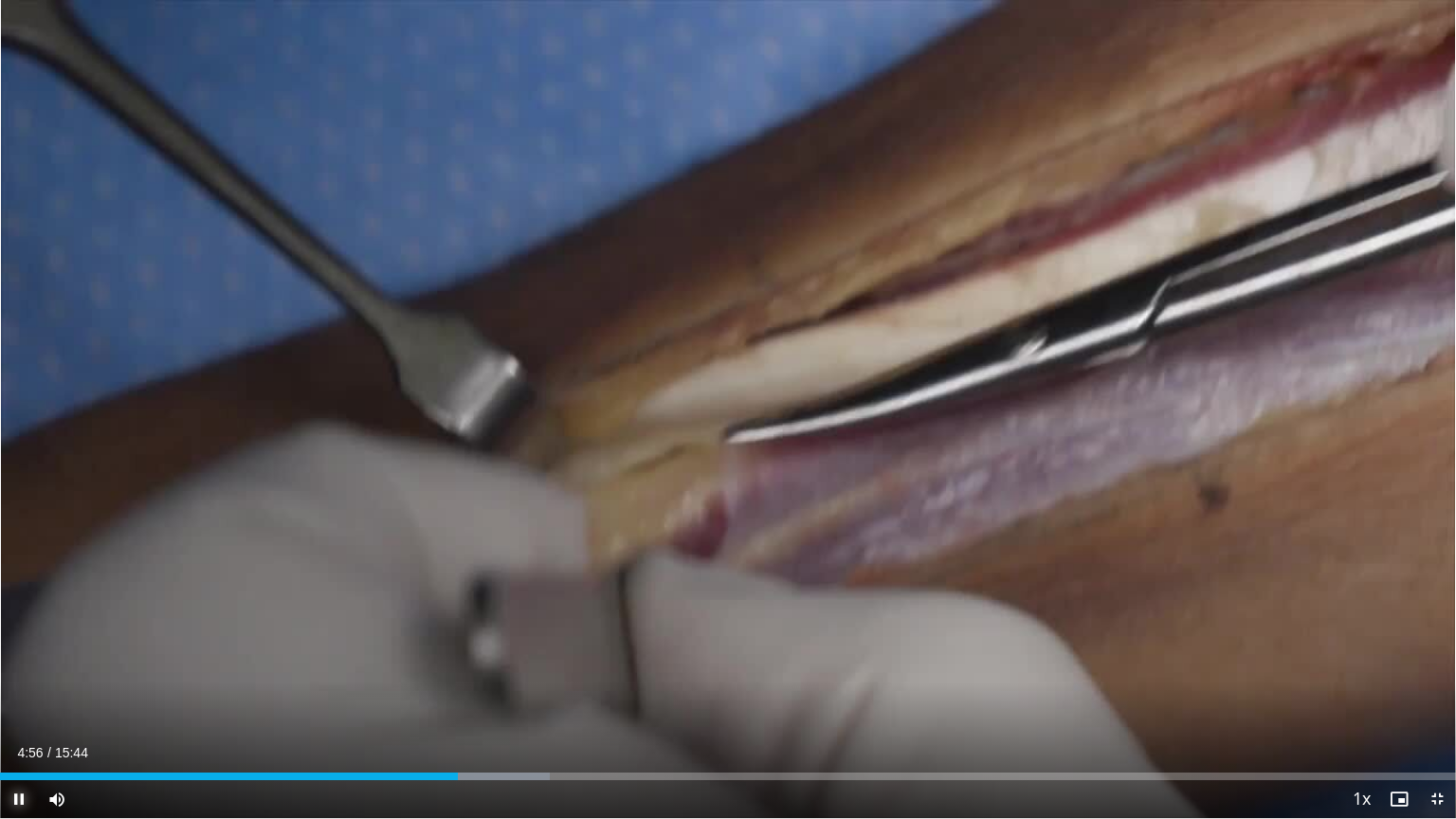 click at bounding box center [19, 799] 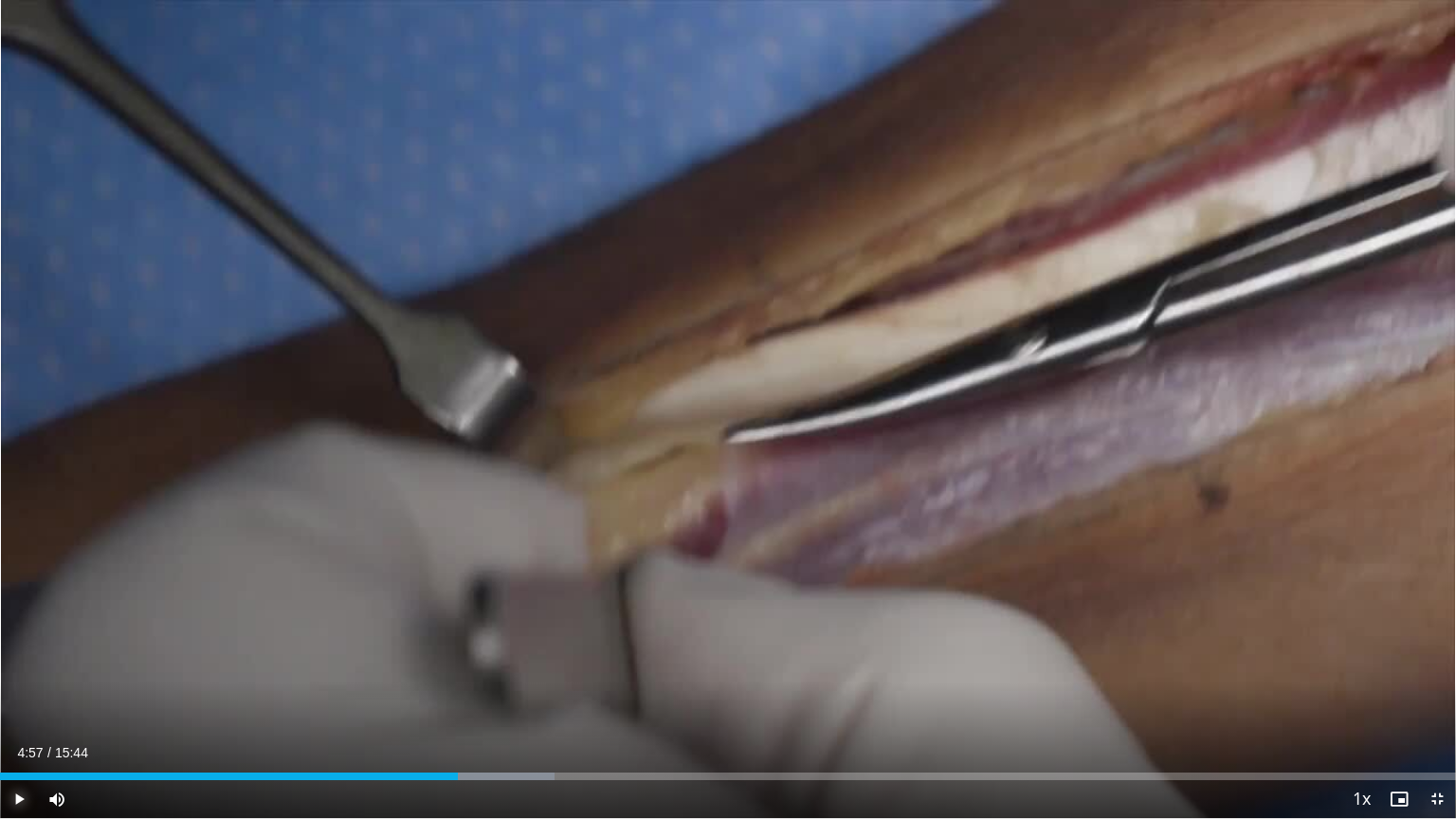 click at bounding box center [19, 799] 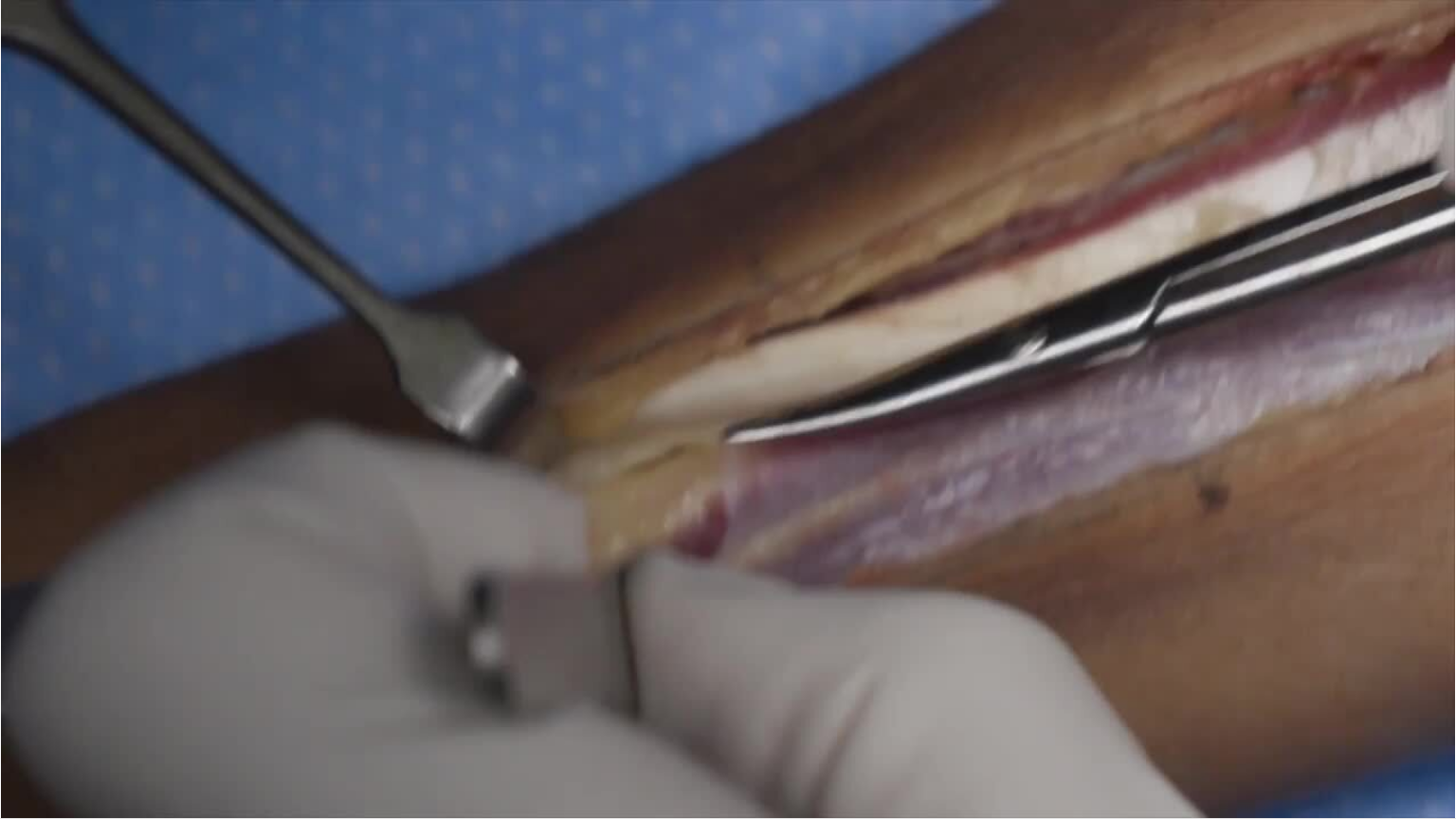 click on "**********" at bounding box center [728, 410] 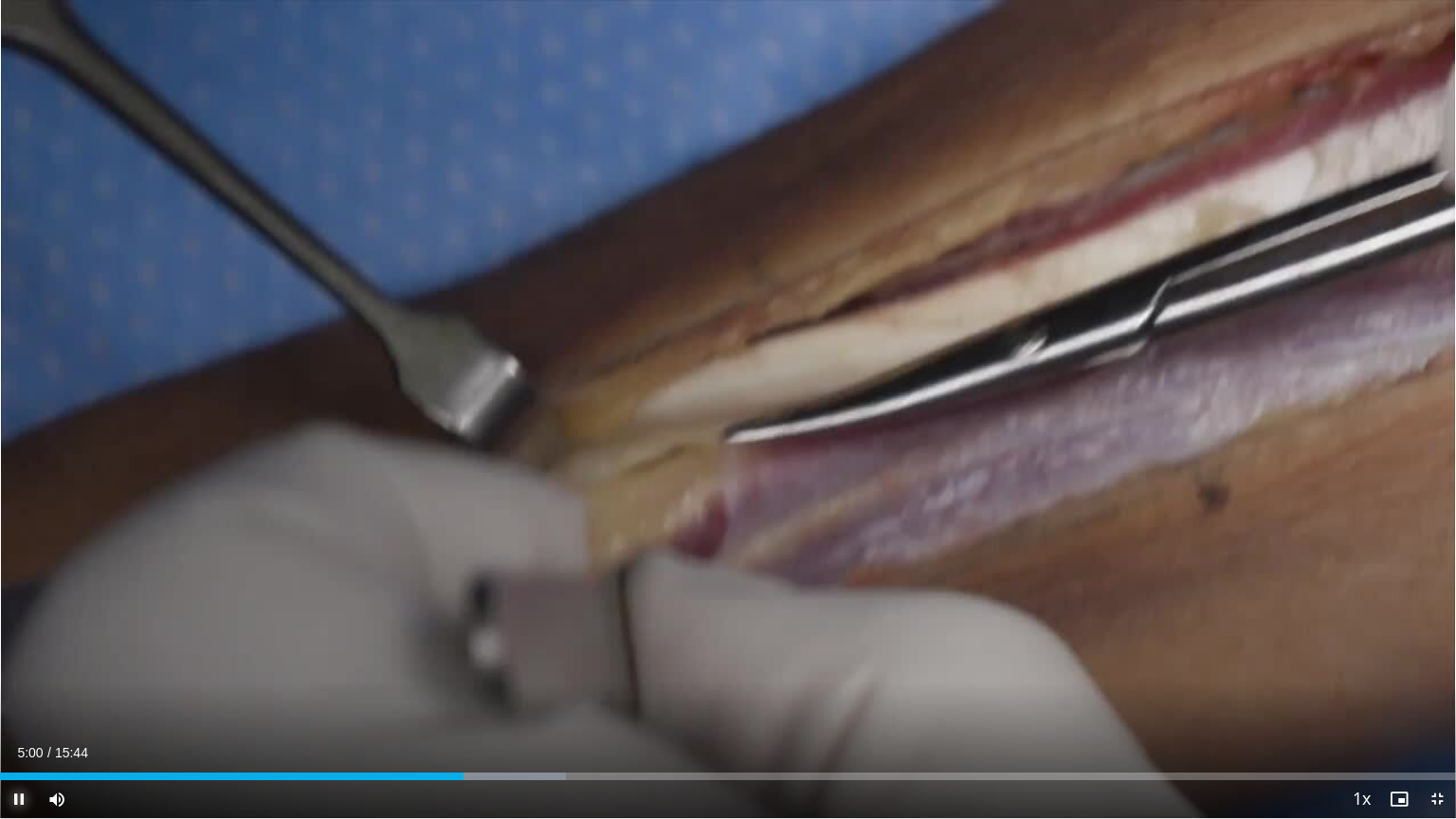 click at bounding box center [19, 799] 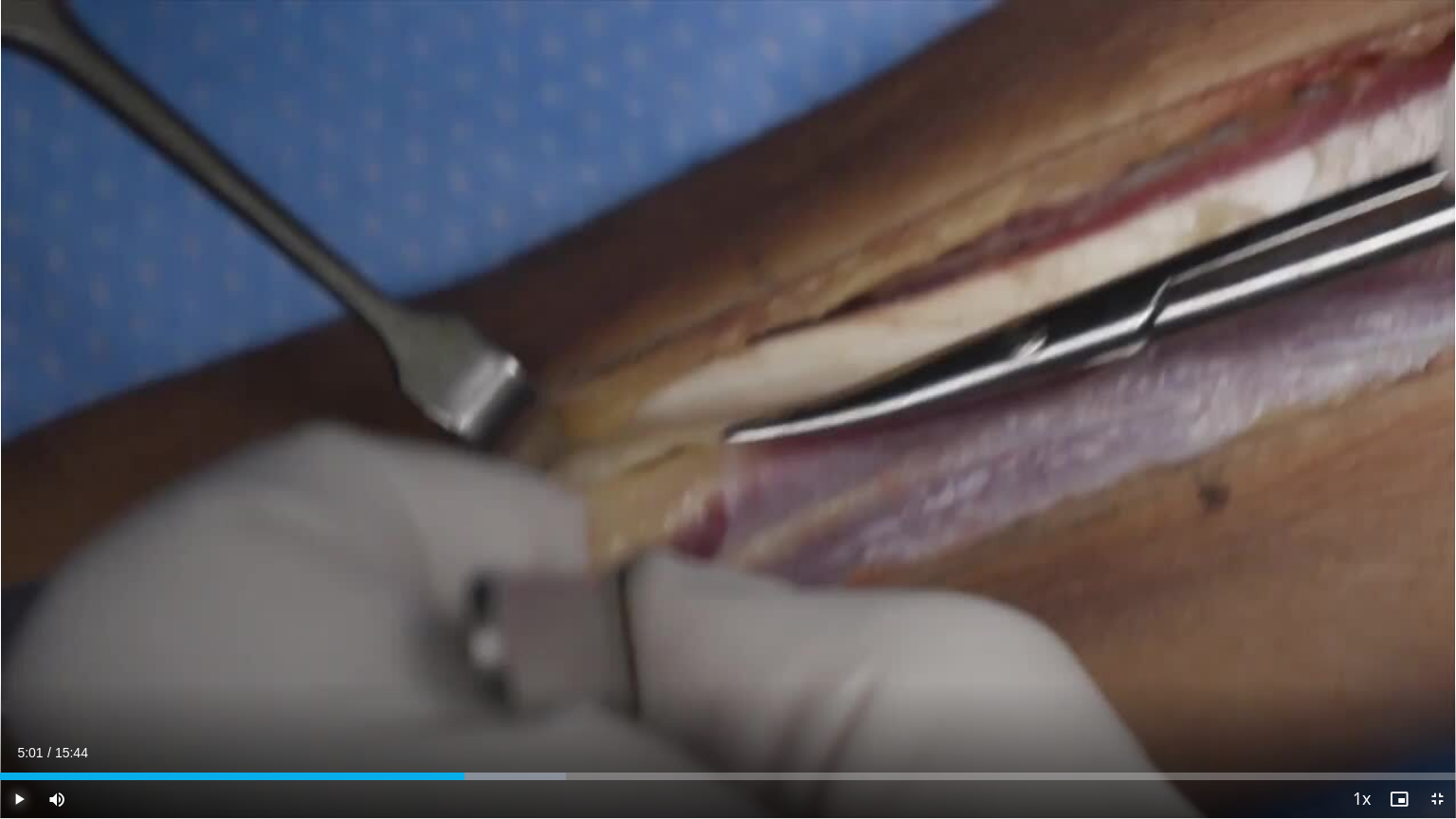 click at bounding box center [19, 799] 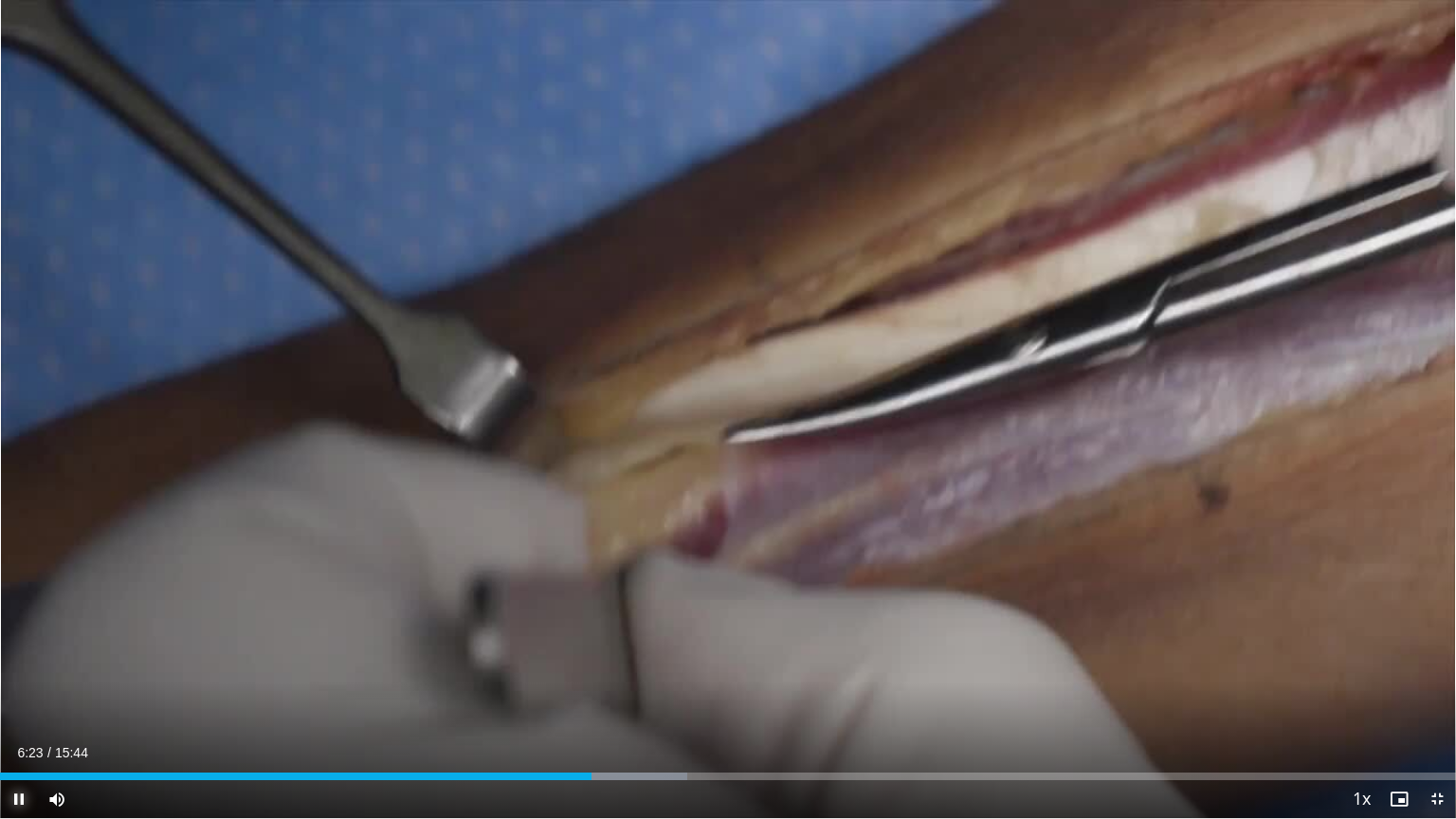 click at bounding box center [19, 799] 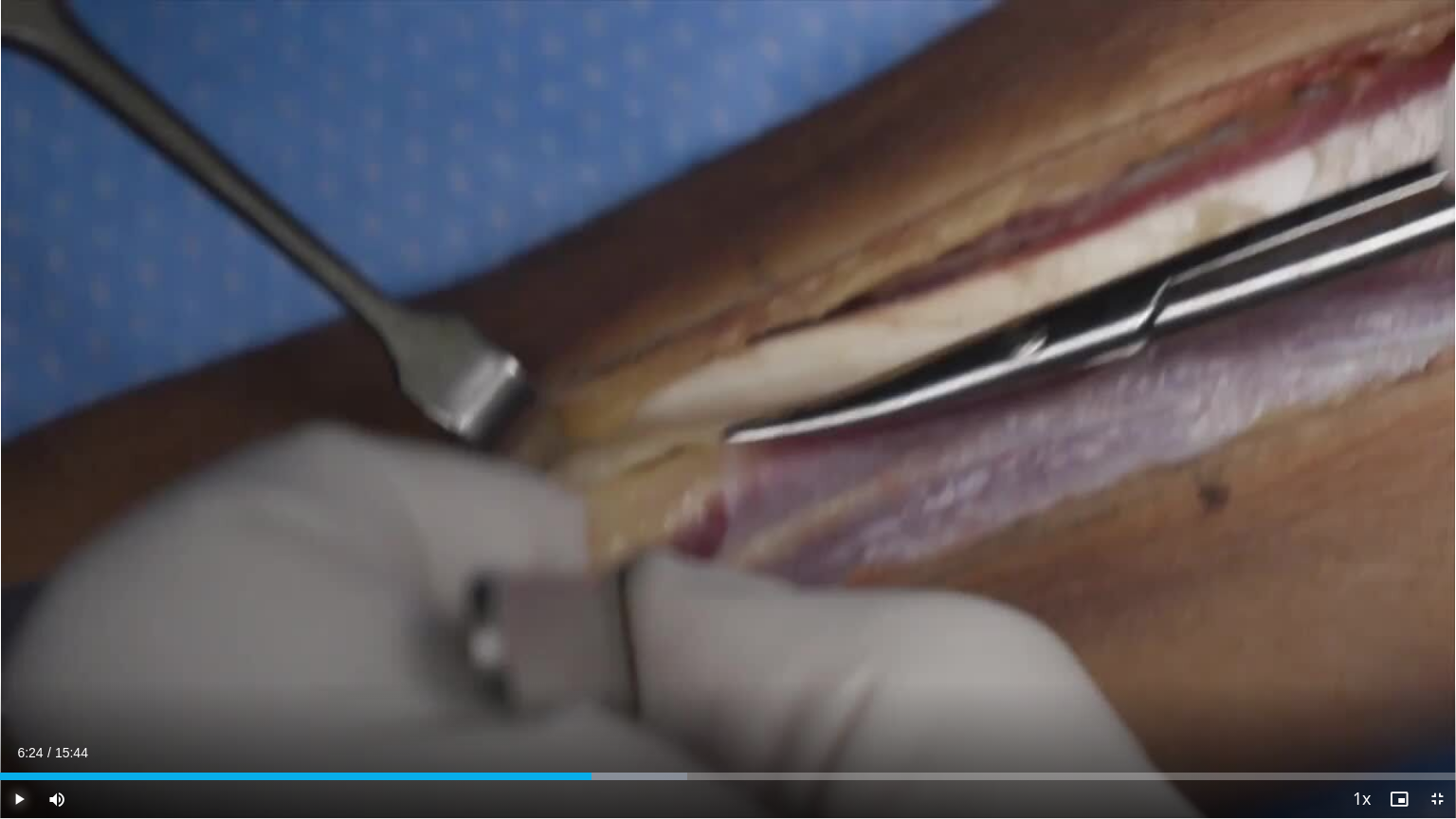click at bounding box center [19, 799] 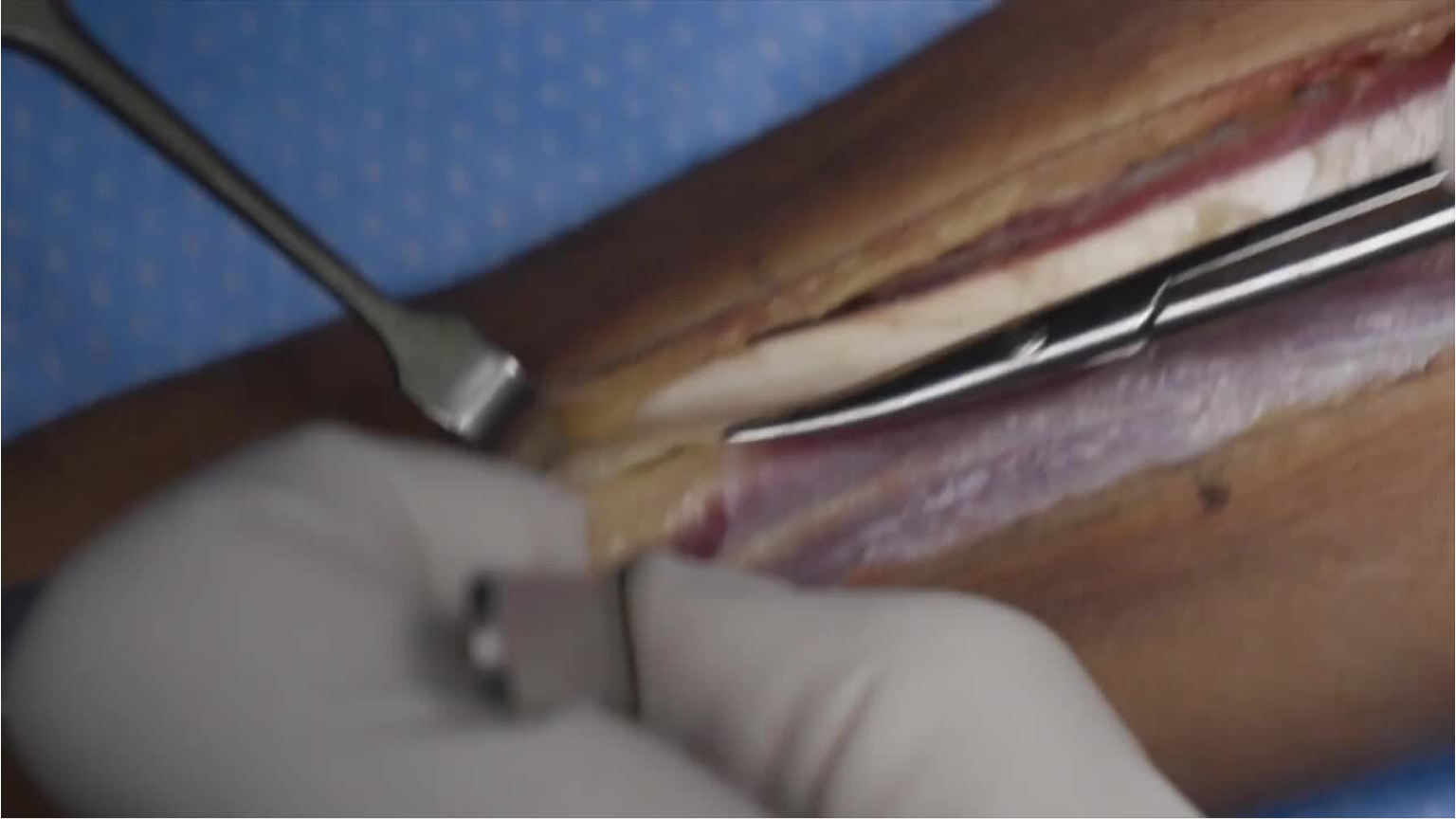 click on "**********" at bounding box center (728, 410) 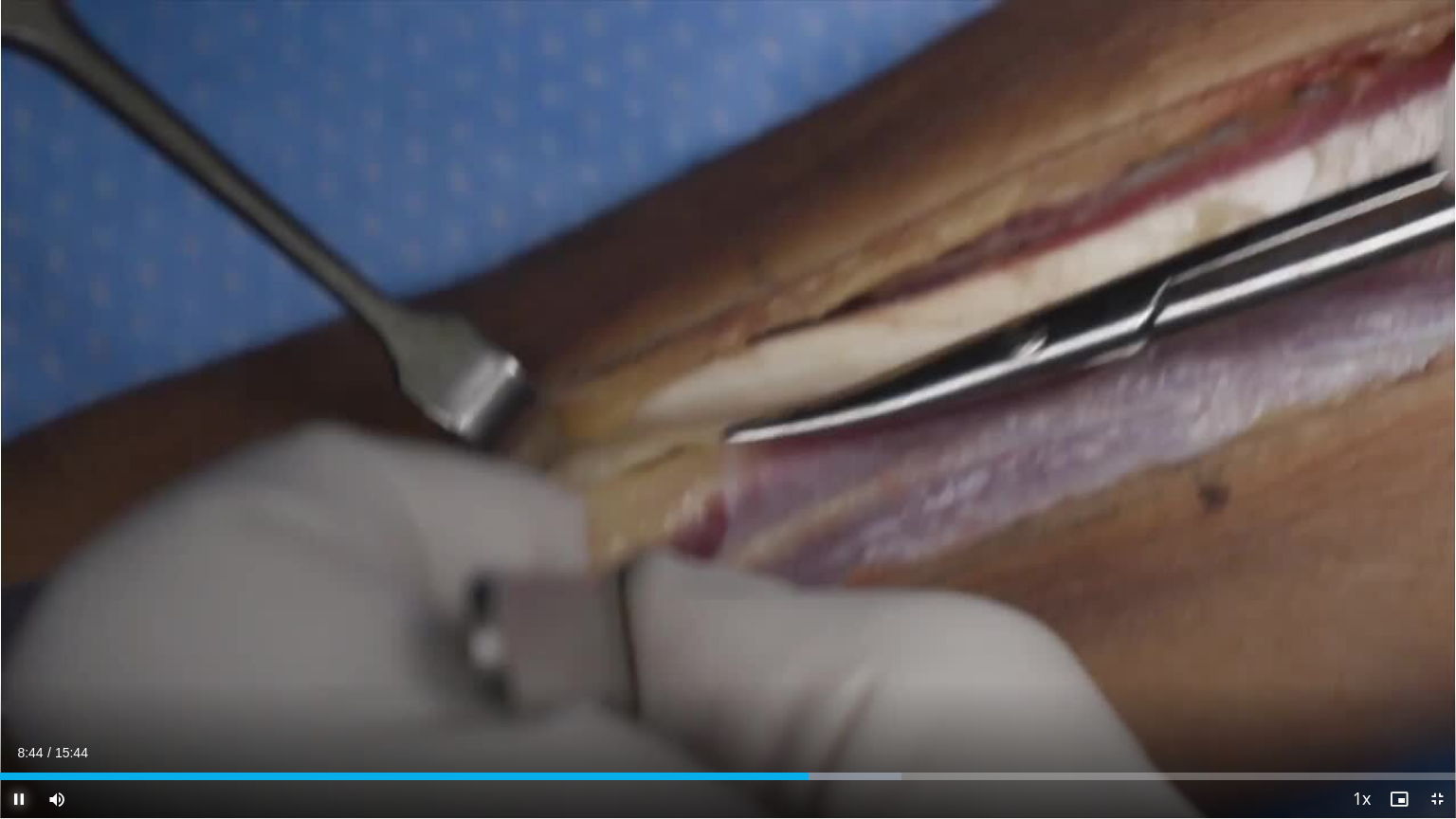 click at bounding box center (19, 799) 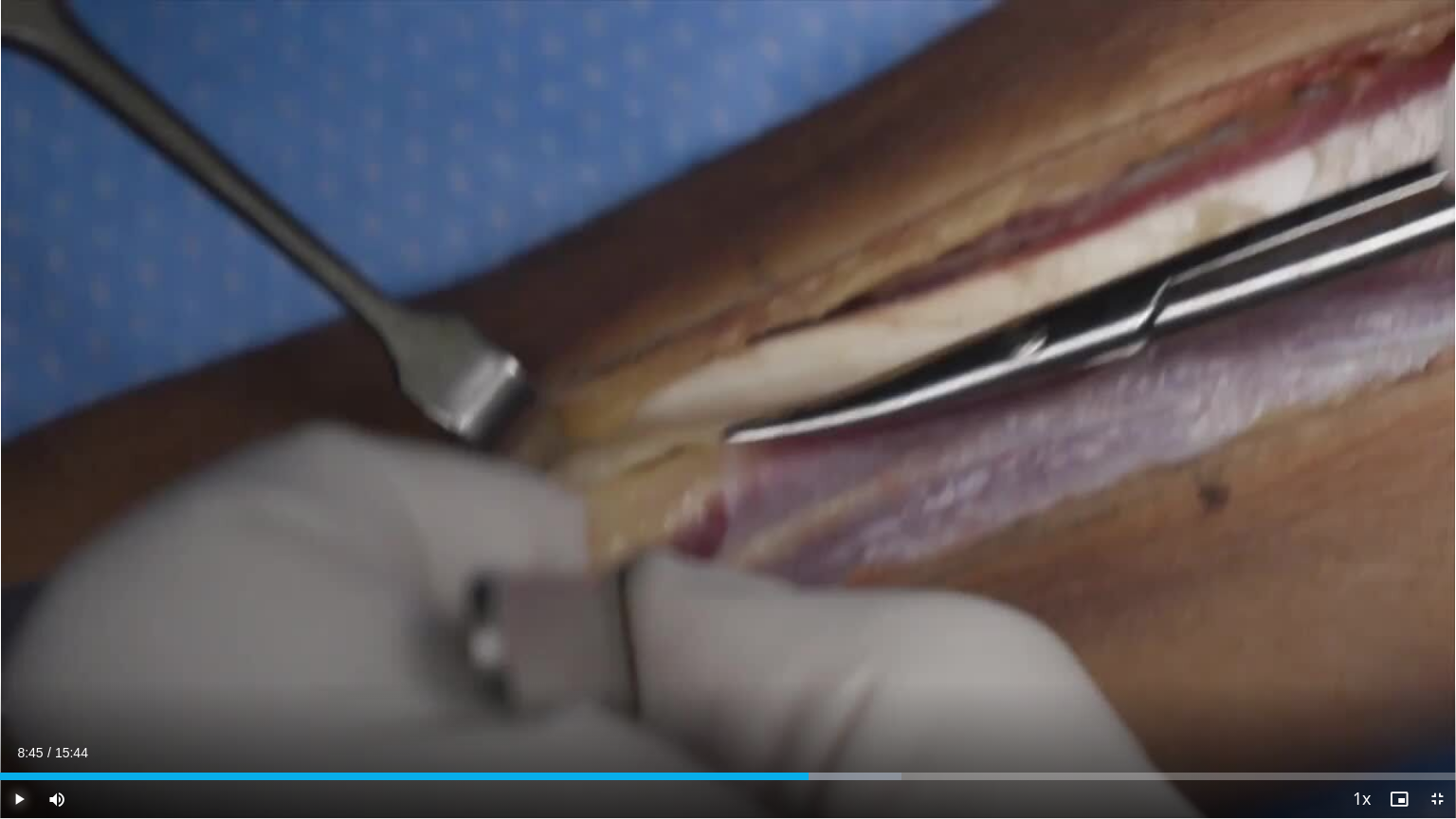 click at bounding box center [19, 799] 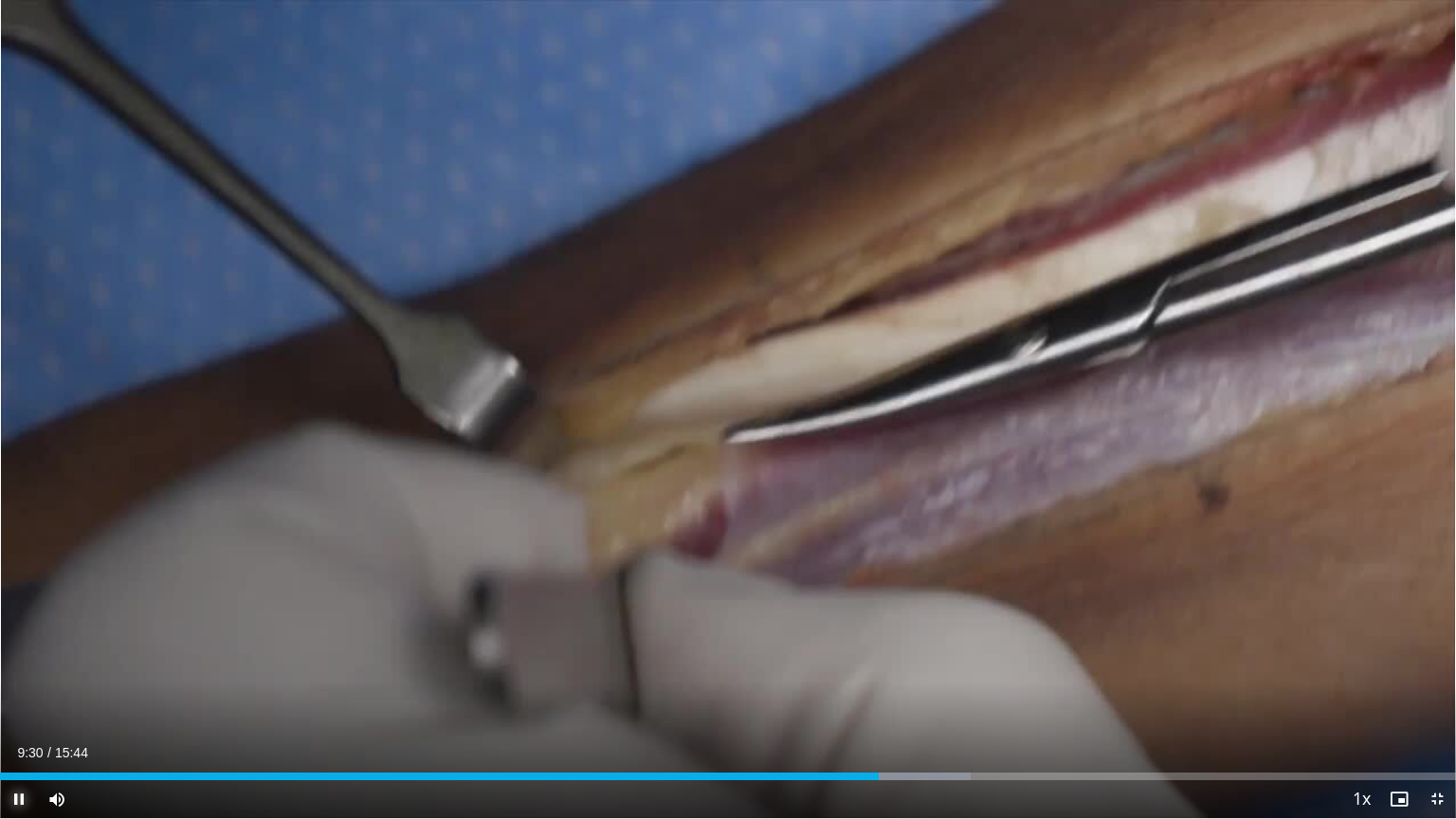 click at bounding box center (19, 799) 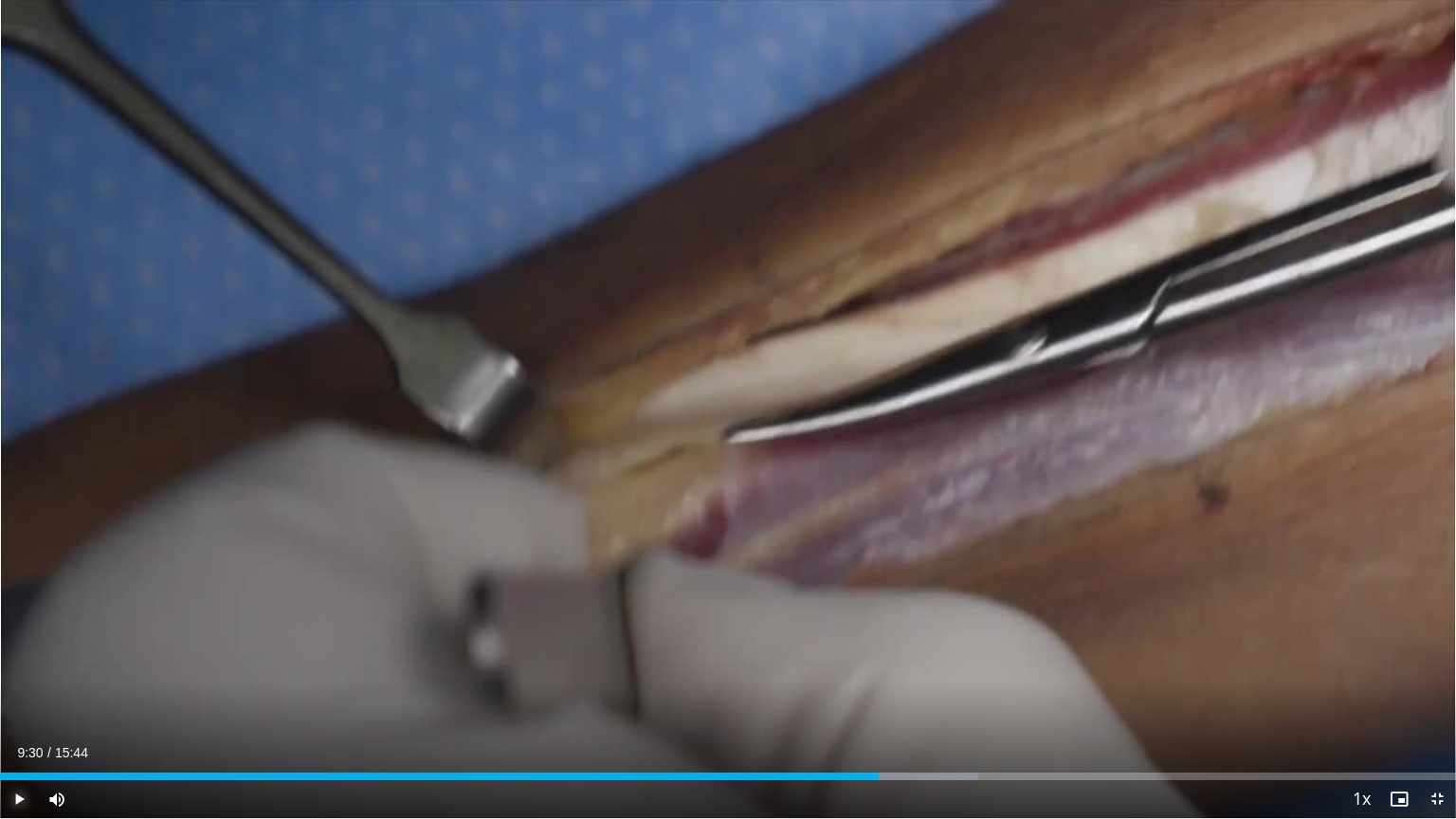 click on "Play" at bounding box center [19, 799] 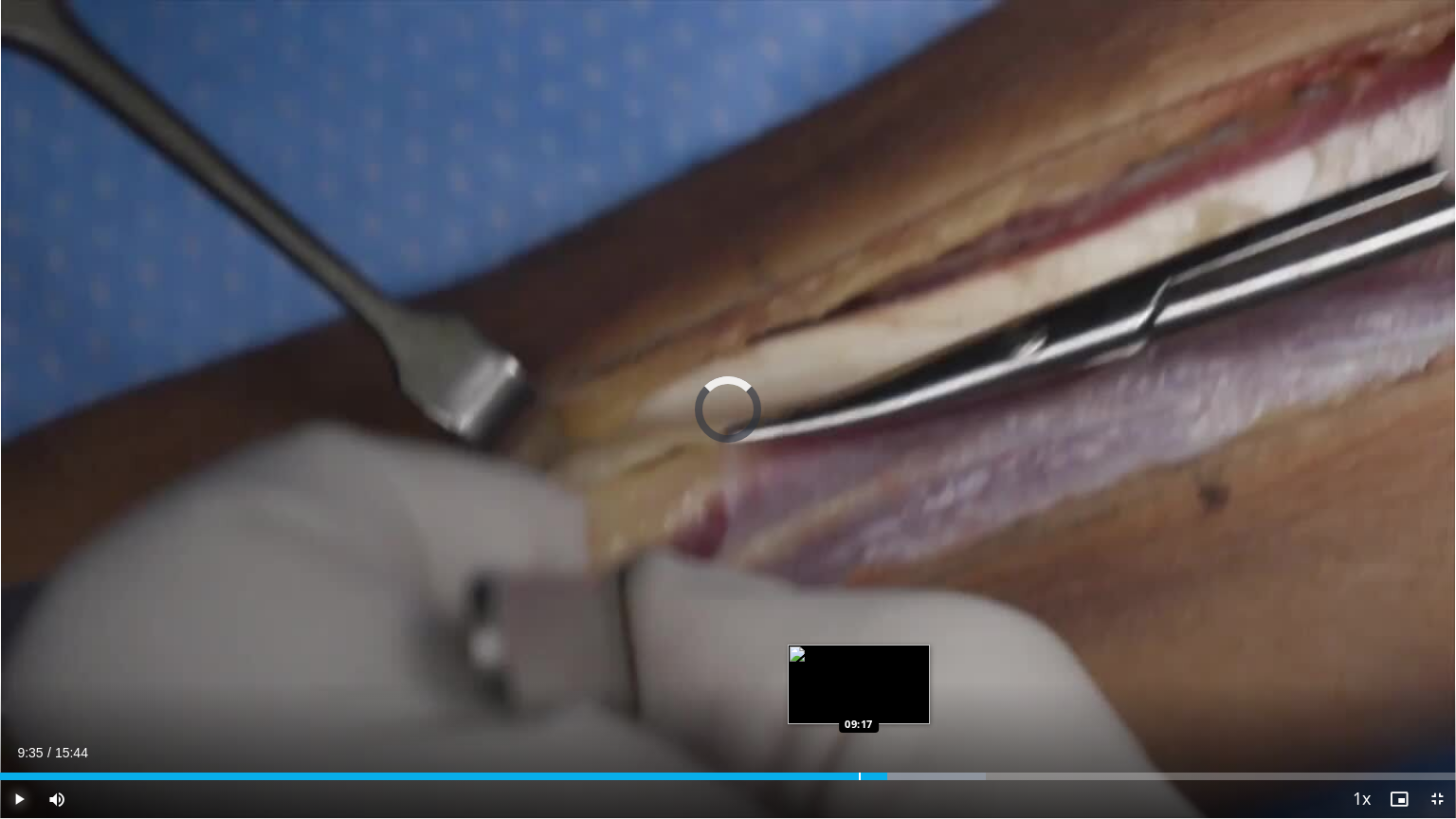 click at bounding box center (860, 776) 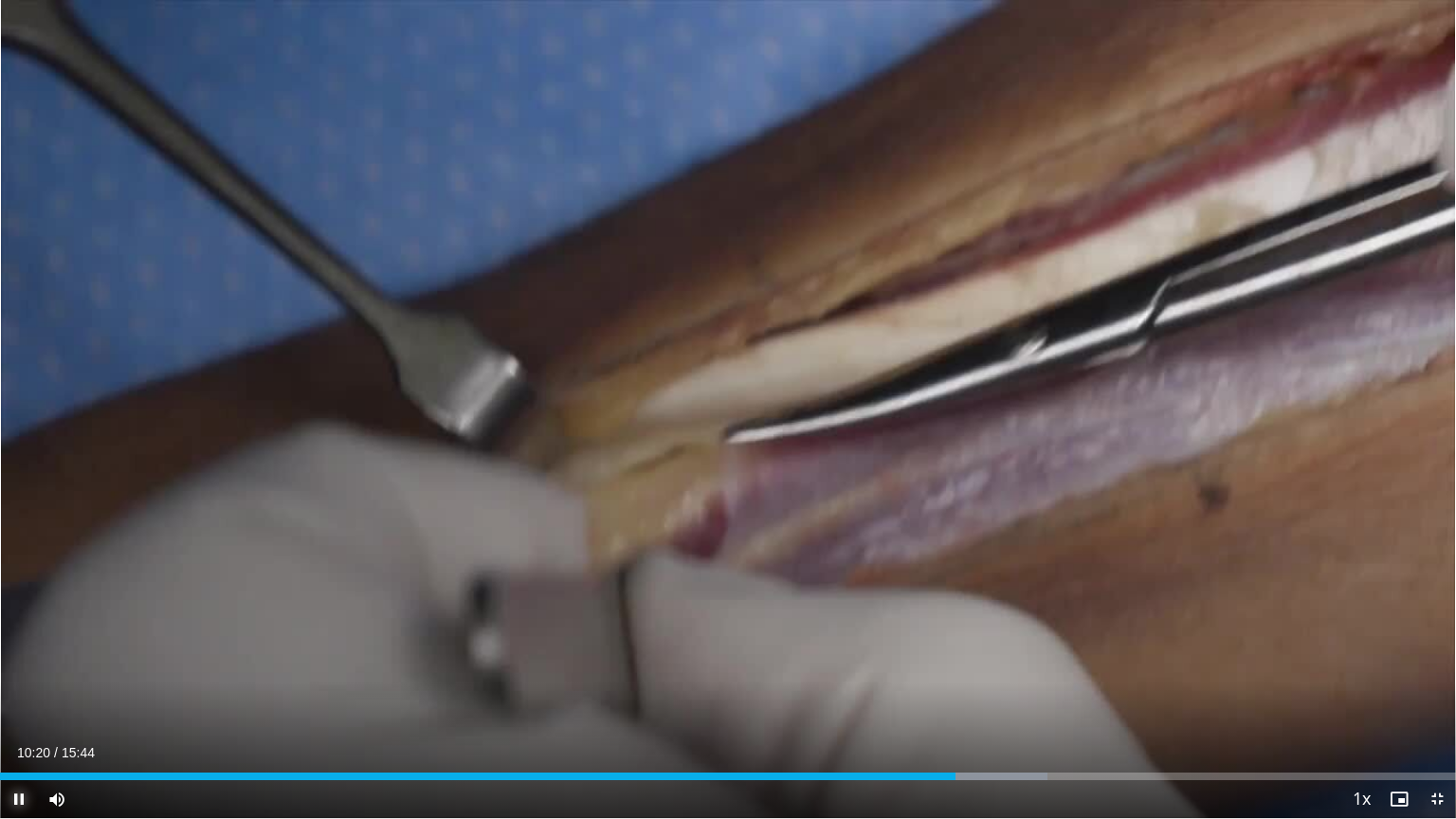 click at bounding box center [19, 799] 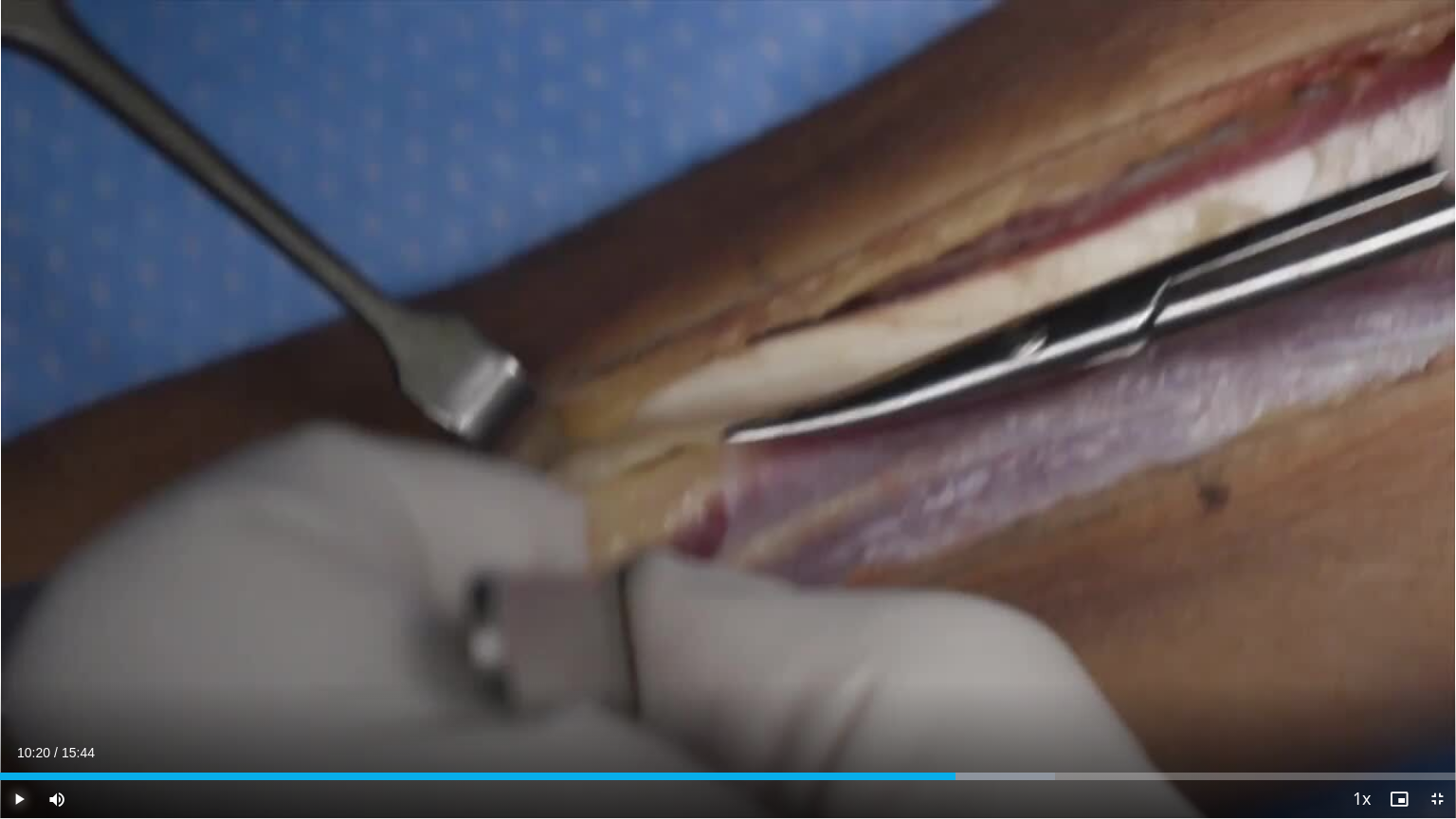 click at bounding box center [19, 799] 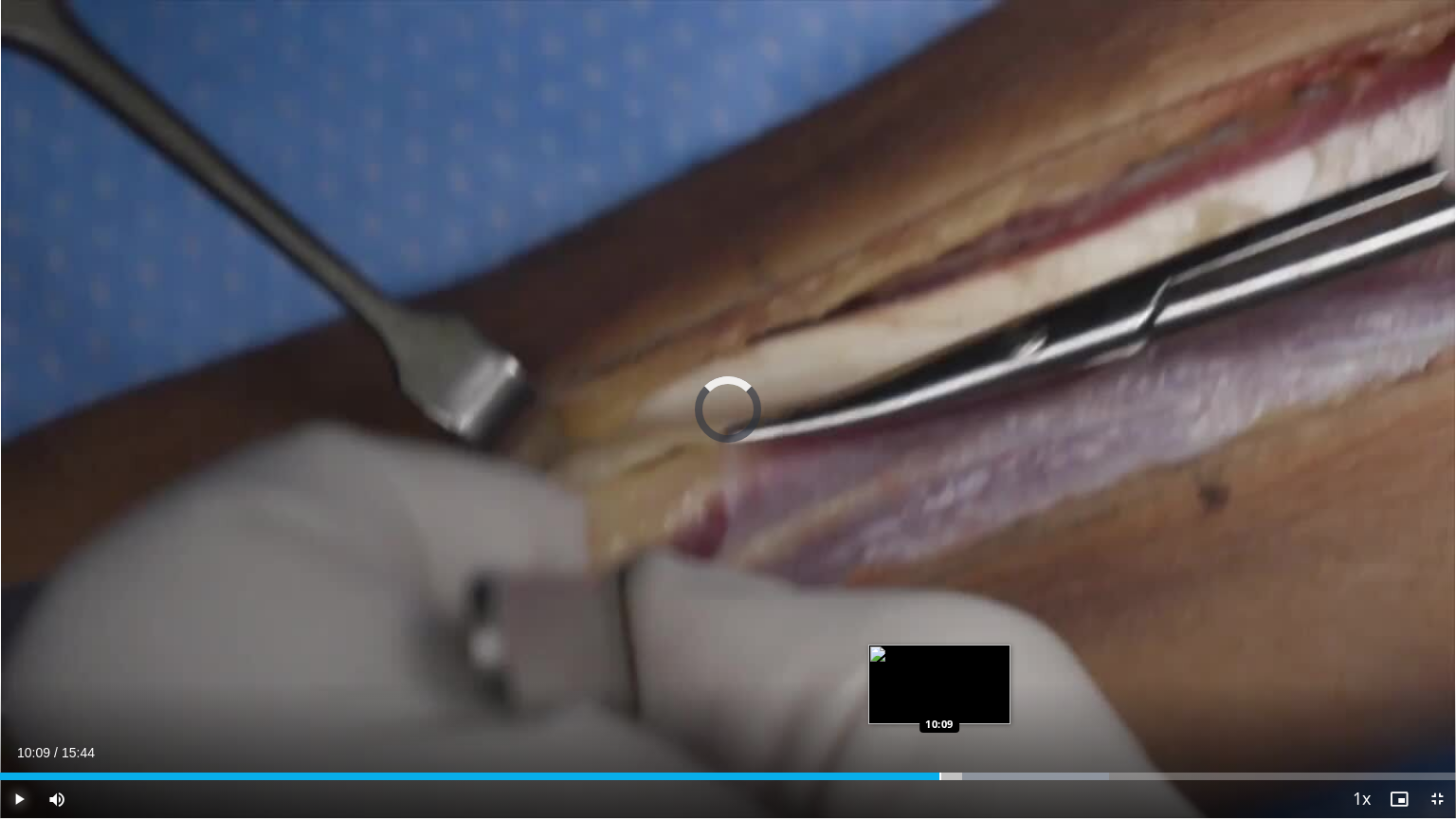 click at bounding box center (940, 776) 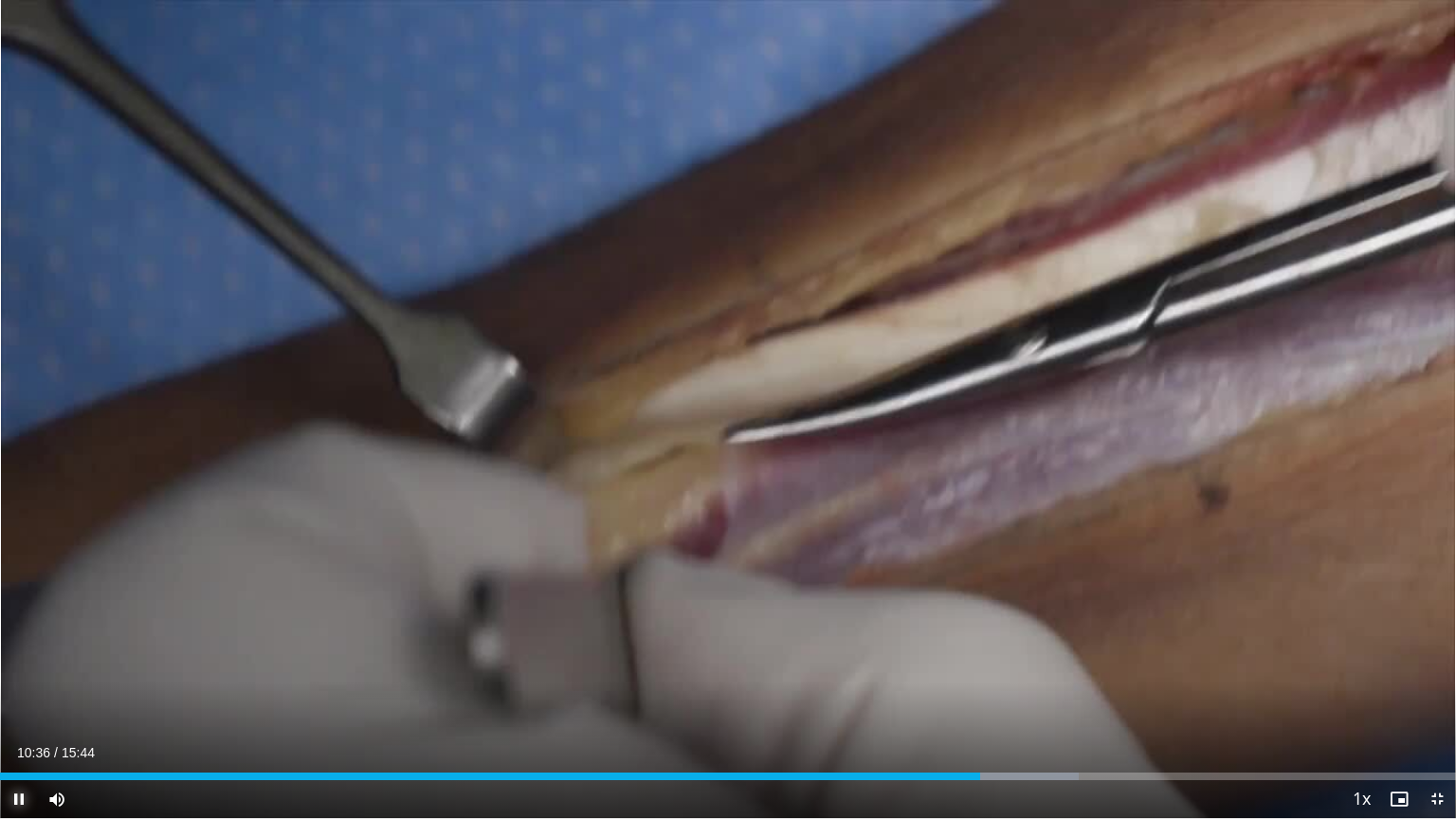 click at bounding box center [19, 799] 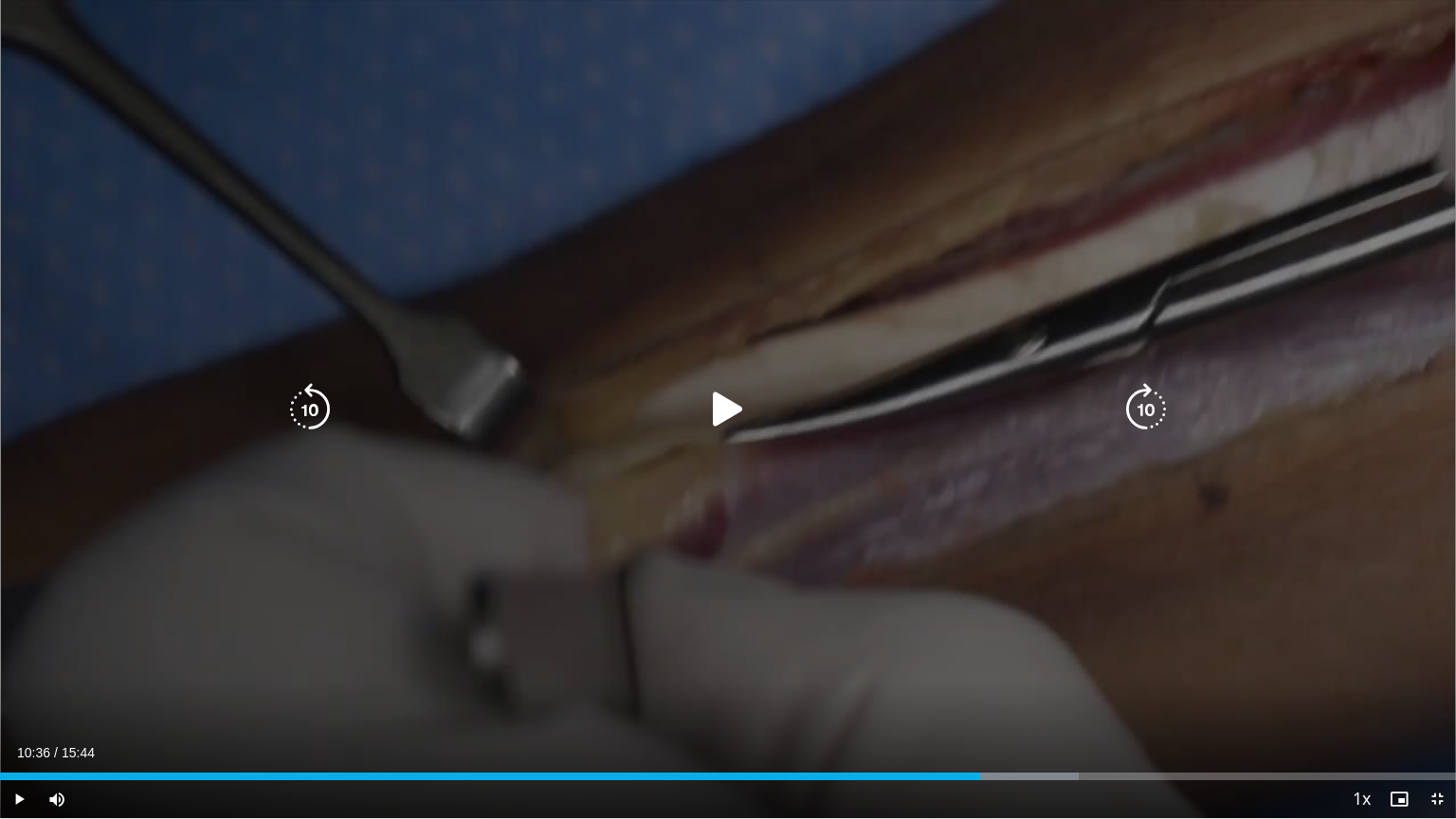click on "10 seconds
Tap to unmute" at bounding box center (728, 409) 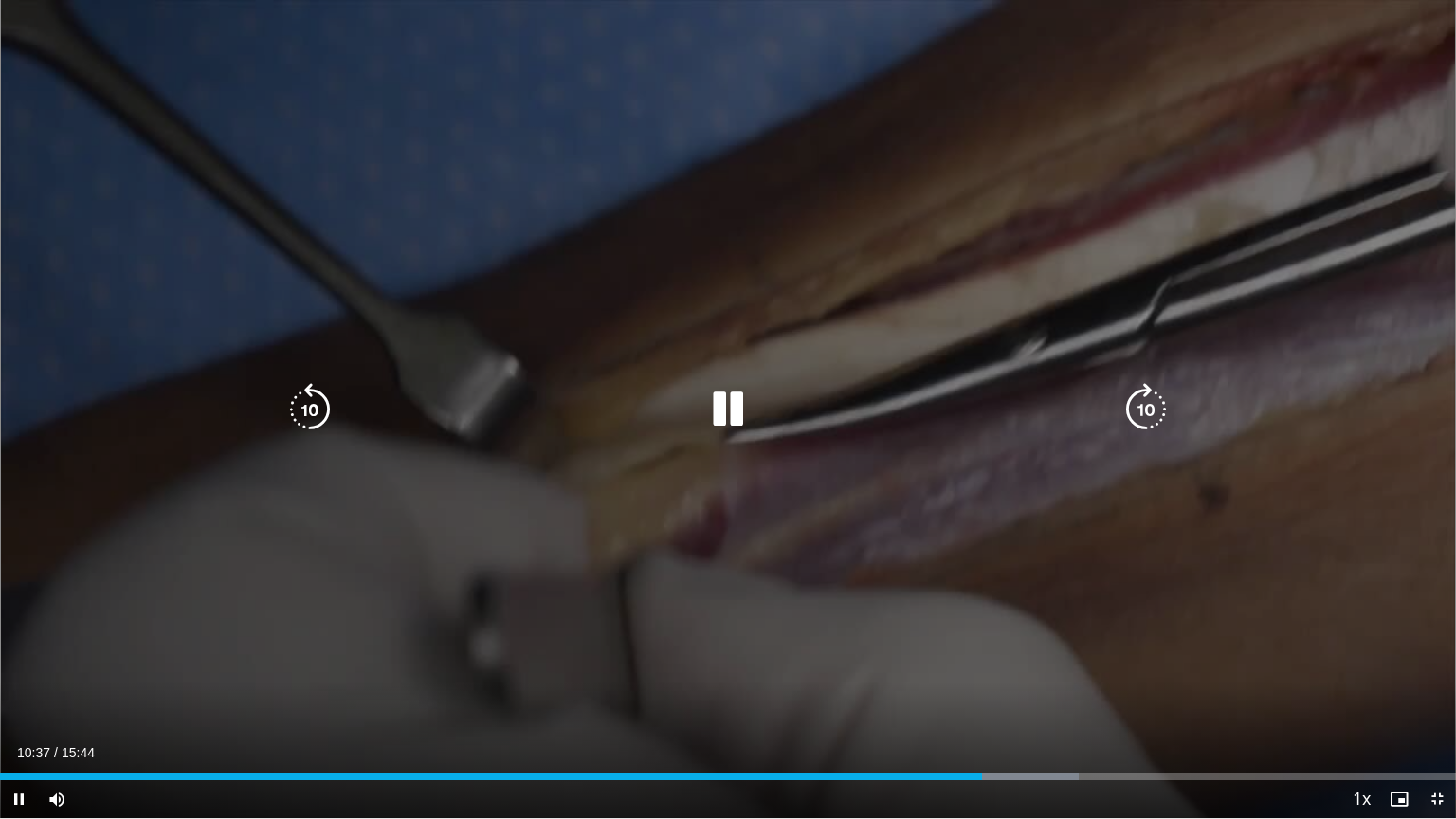 click on "10 seconds
Tap to unmute" at bounding box center [728, 409] 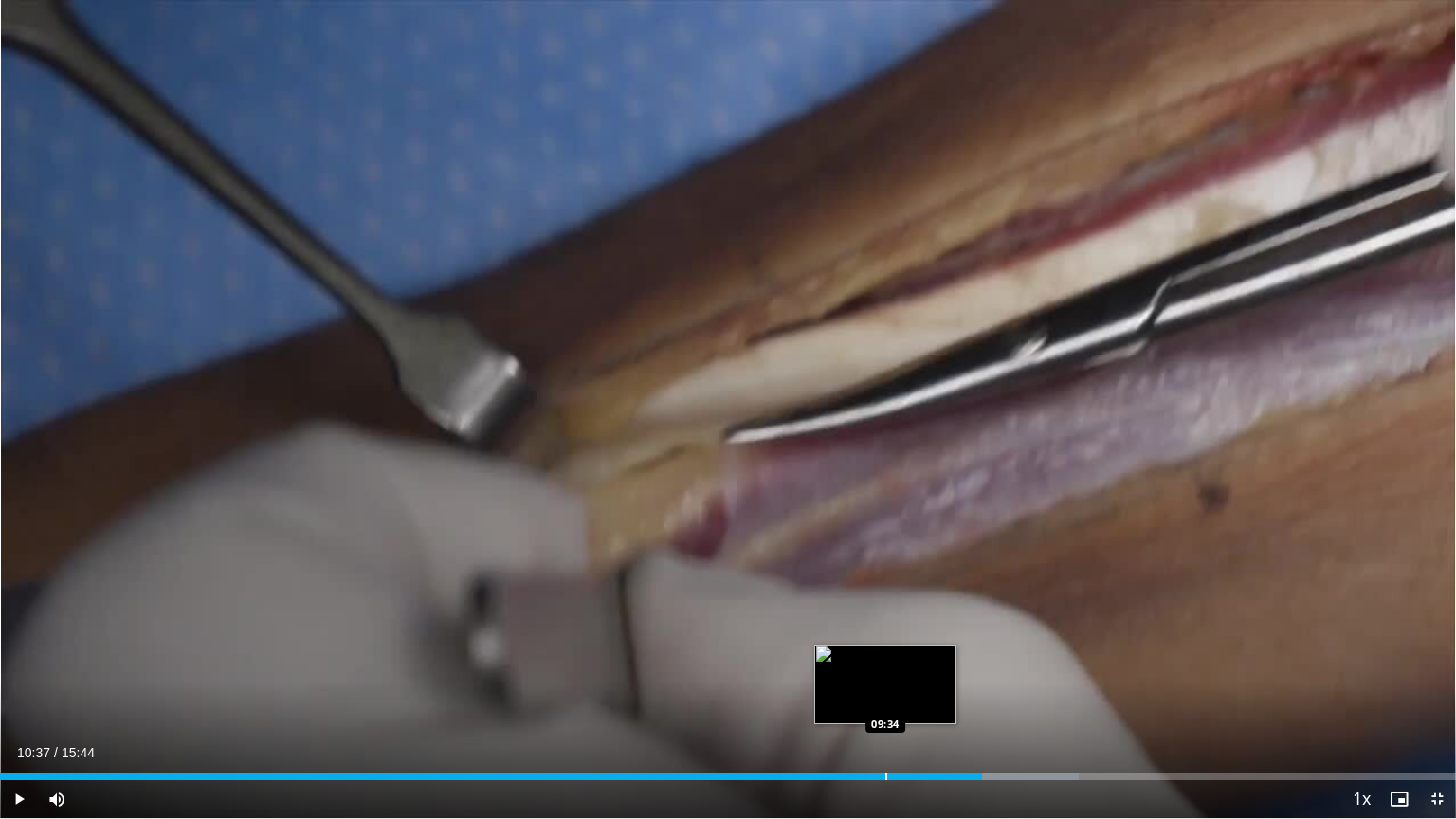 click on "Loaded :  74.08% 10:37 09:34" at bounding box center (728, 771) 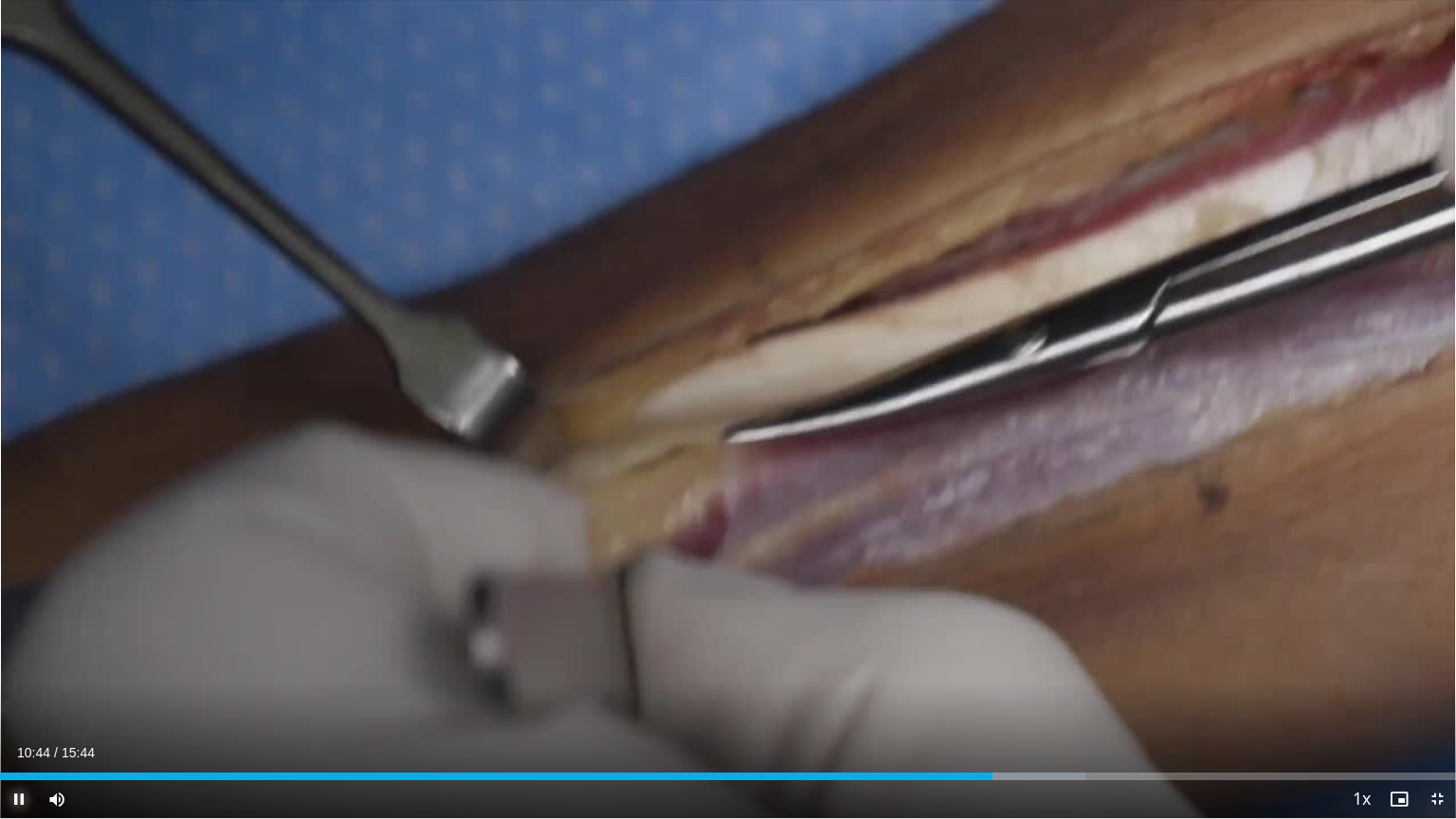 click at bounding box center (19, 799) 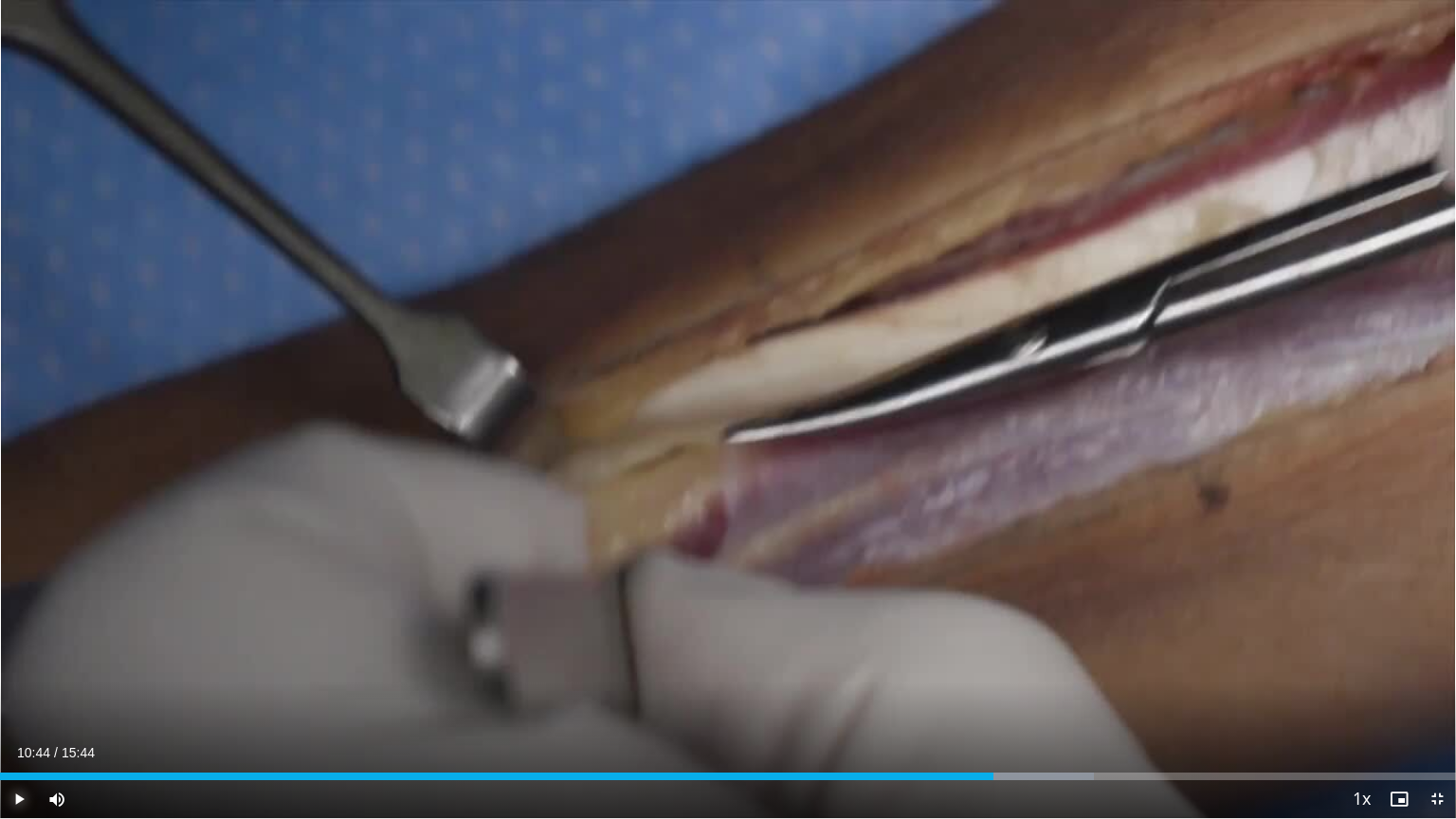 click at bounding box center (19, 799) 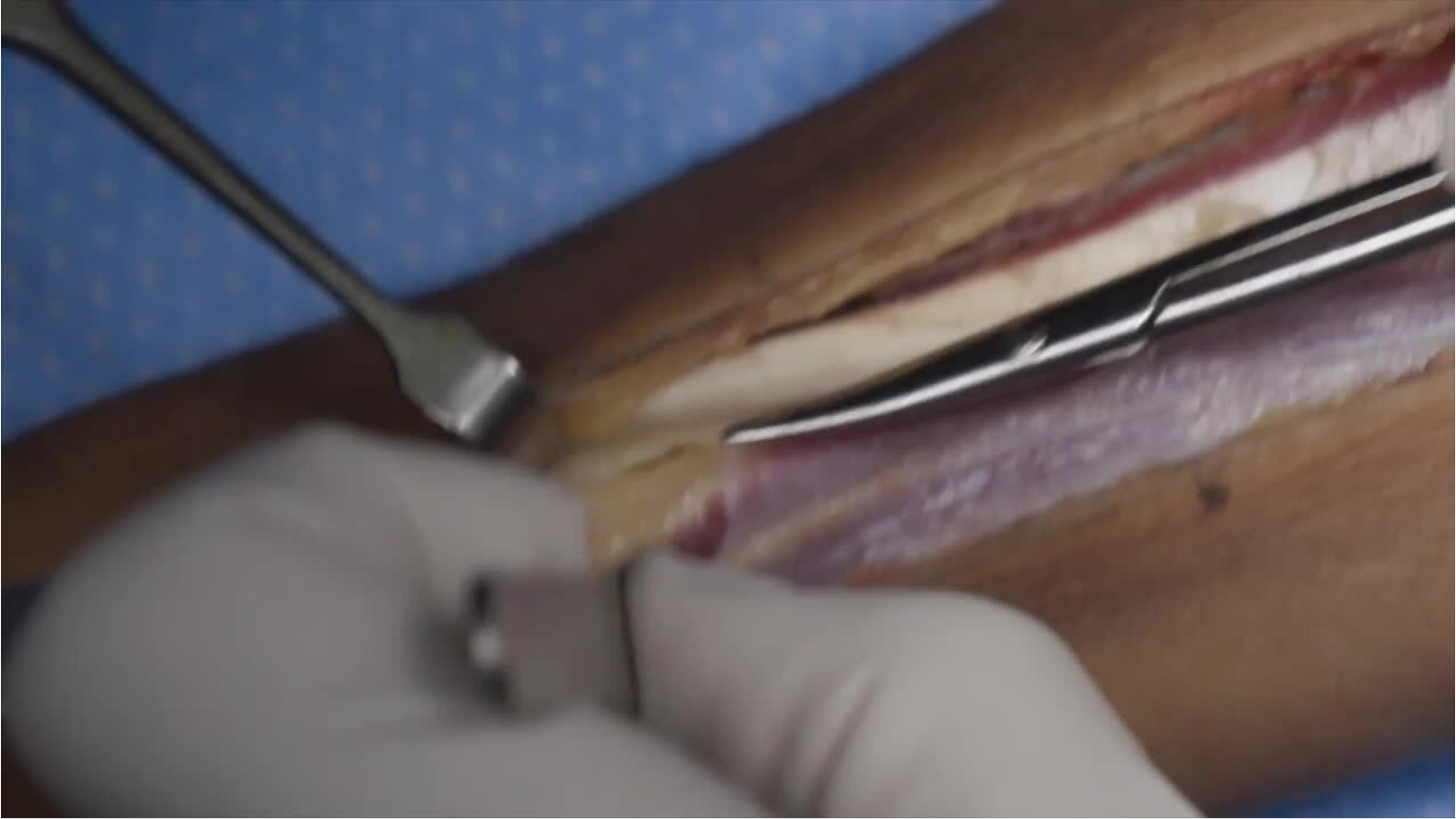 click on "Pause" at bounding box center (19, 799) 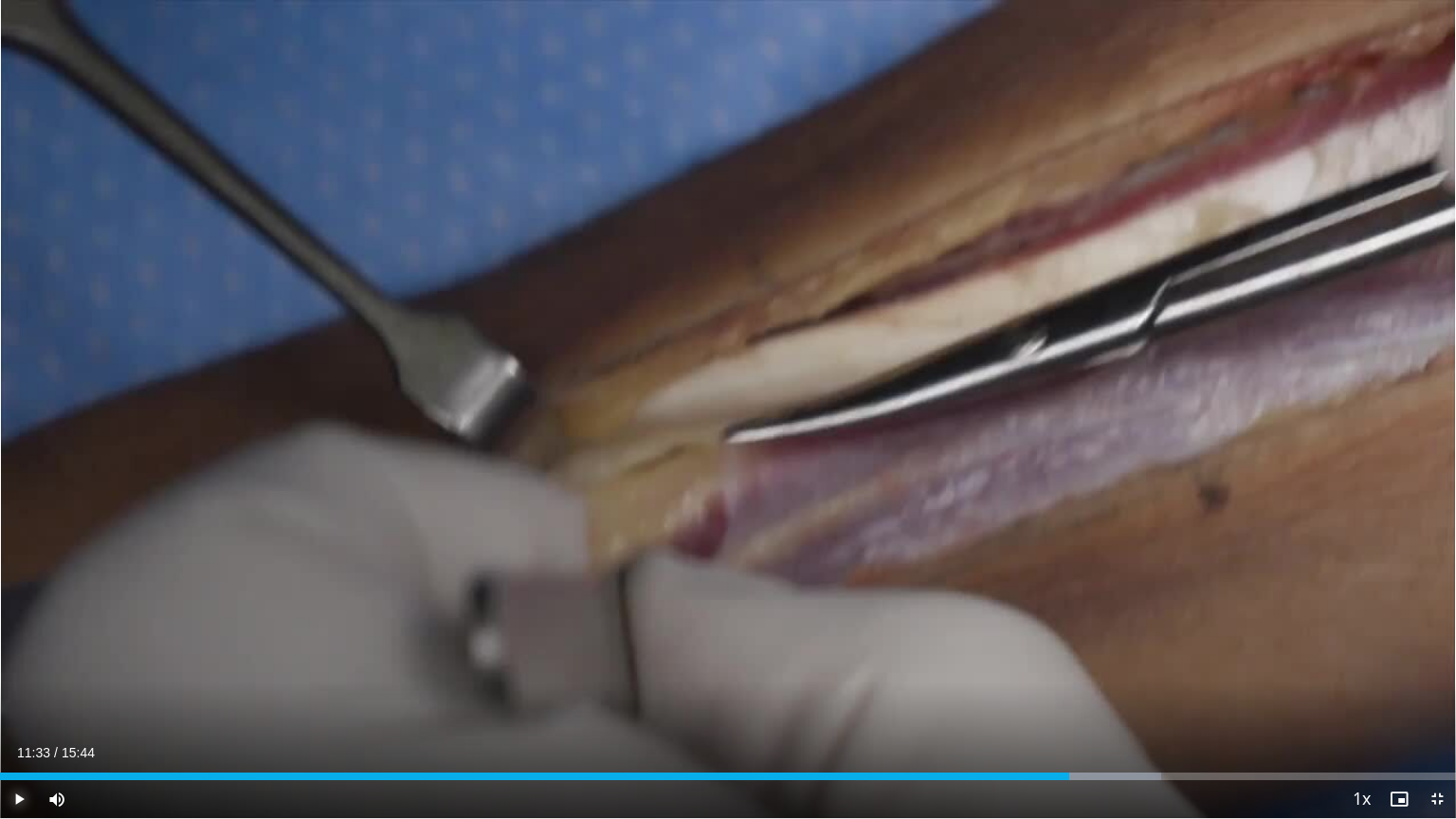 click on "Play" at bounding box center (19, 799) 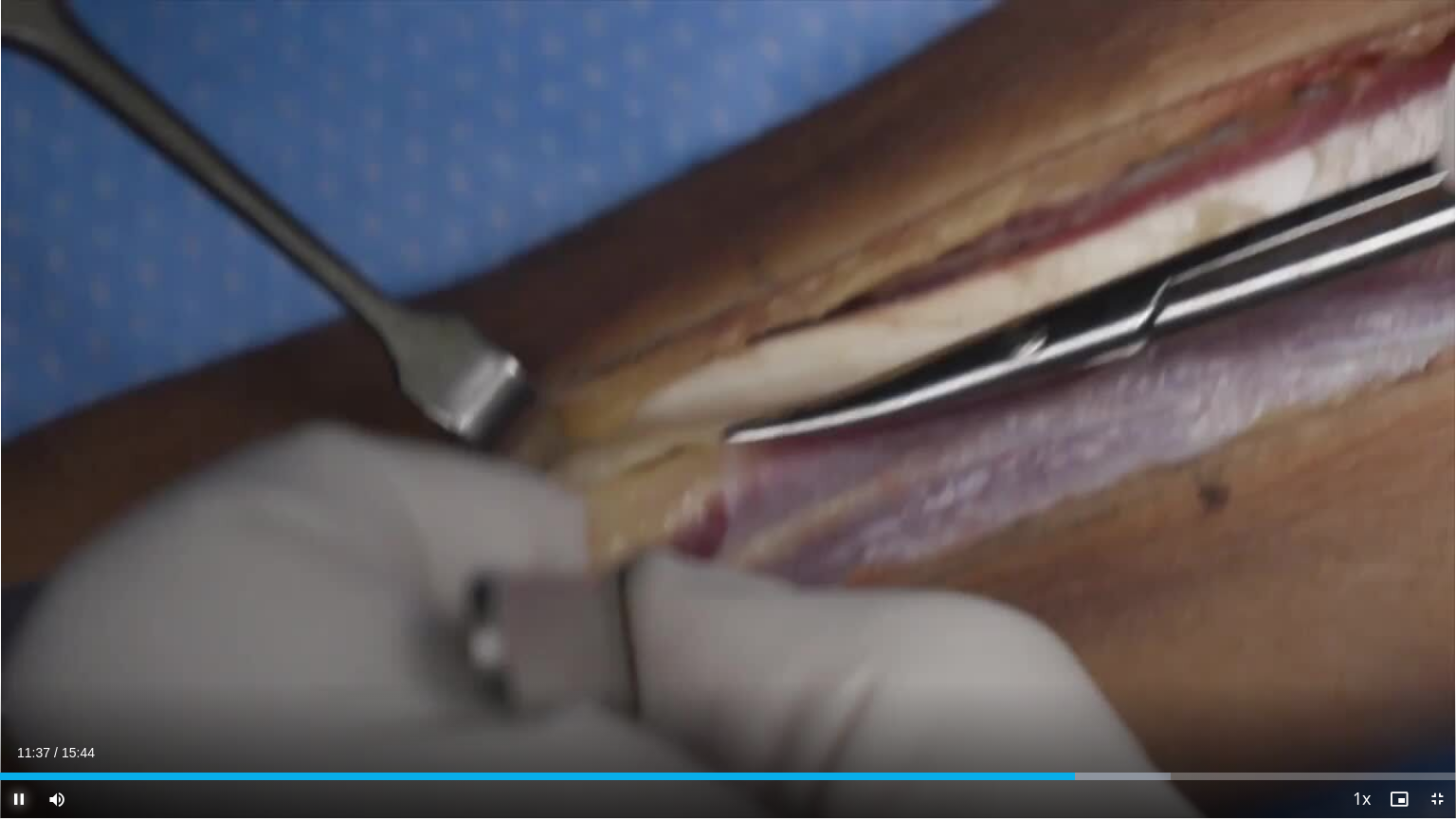 click on "Pause" at bounding box center (19, 799) 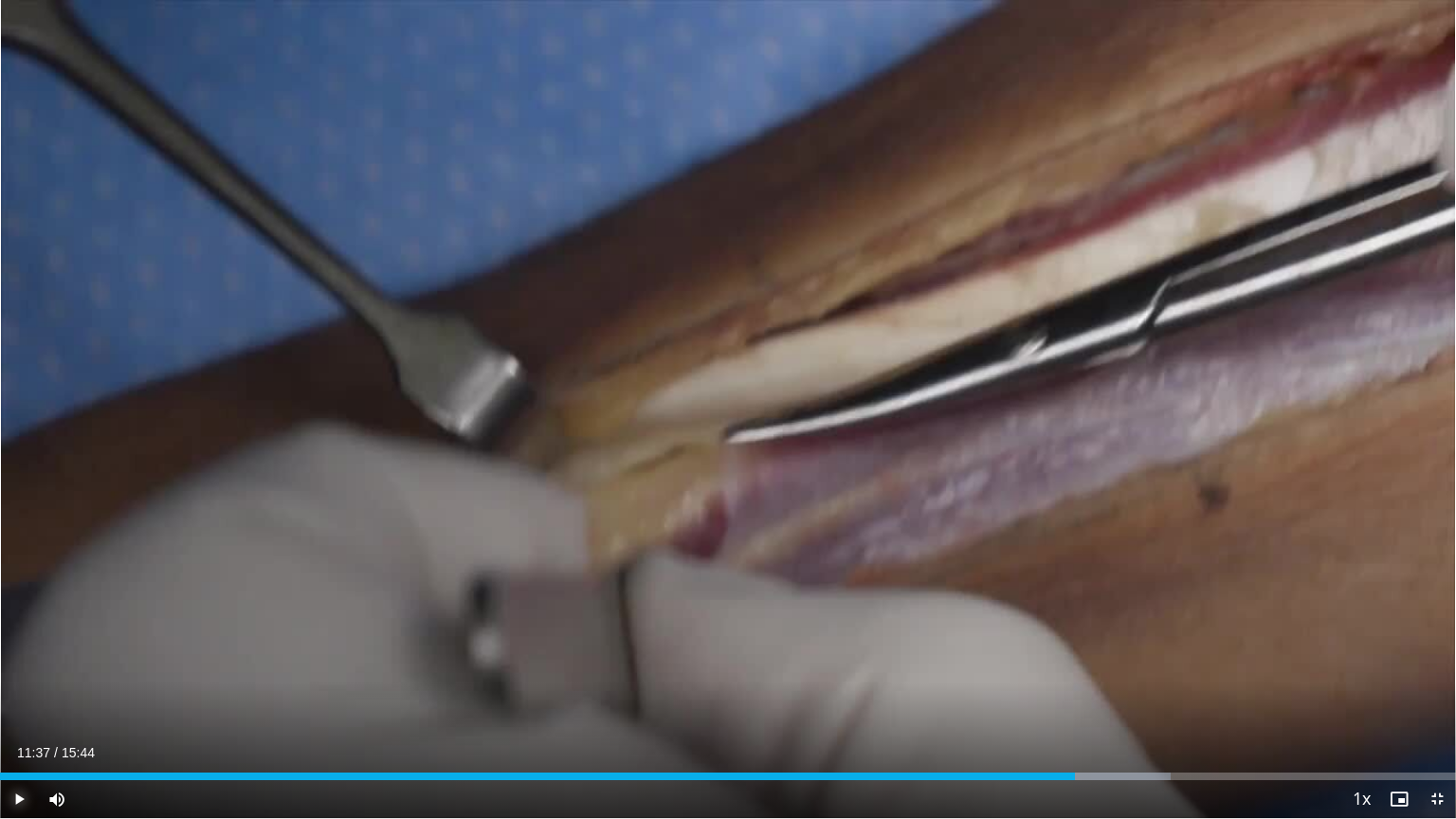 click on "Play" at bounding box center [19, 799] 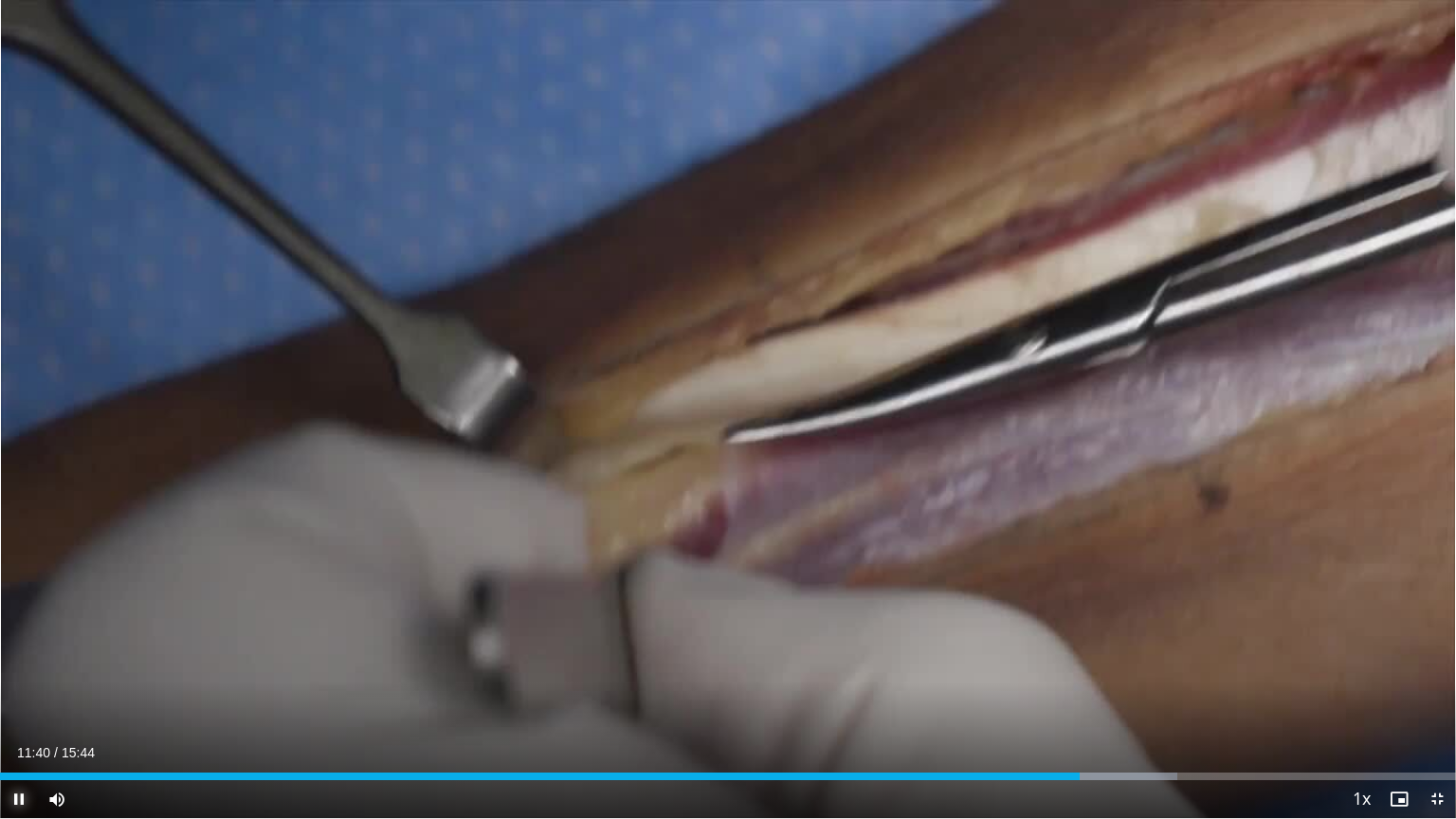 click on "Pause" at bounding box center [19, 799] 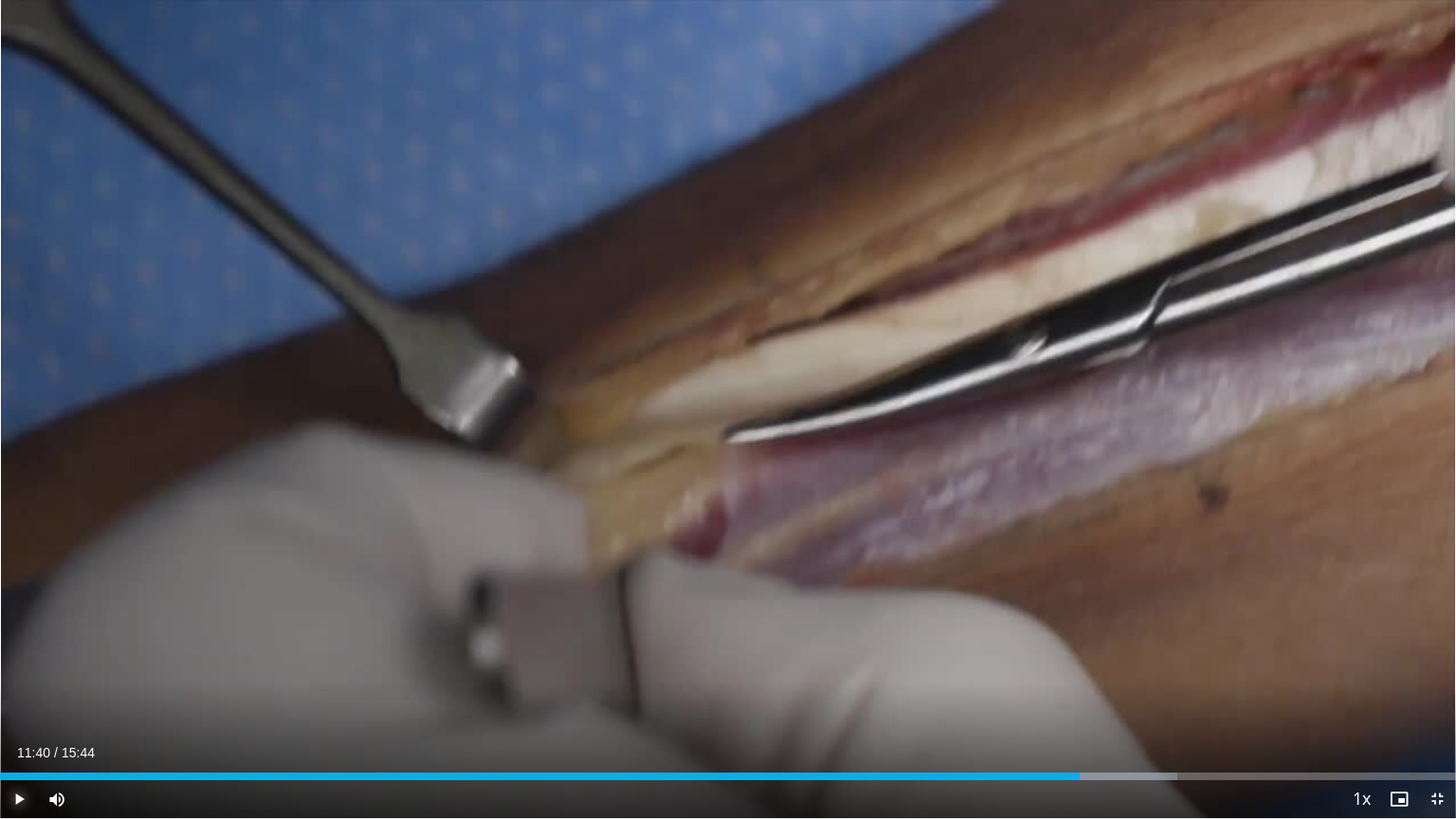 click on "Play" at bounding box center [19, 799] 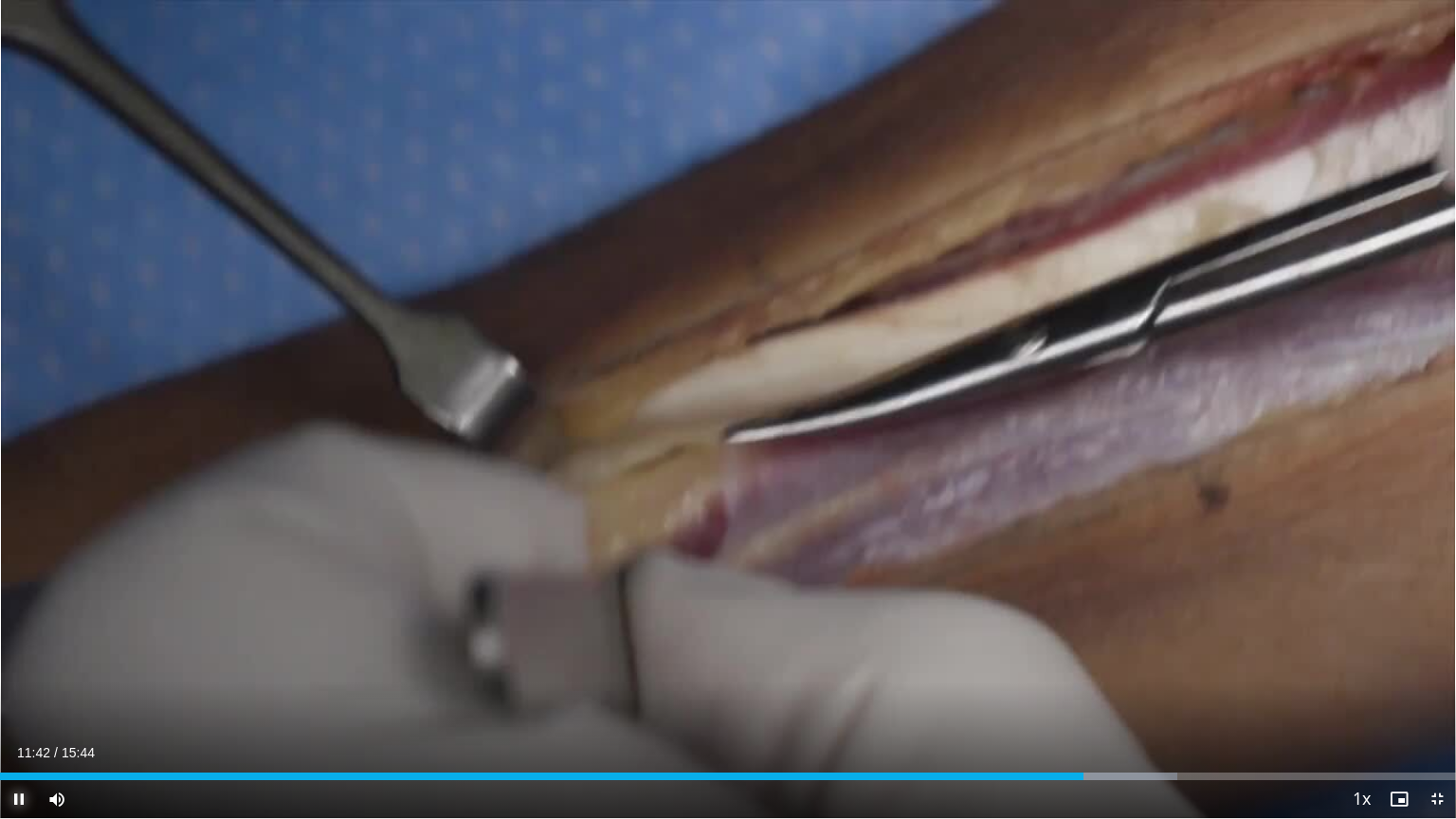 click on "Pause" at bounding box center (19, 799) 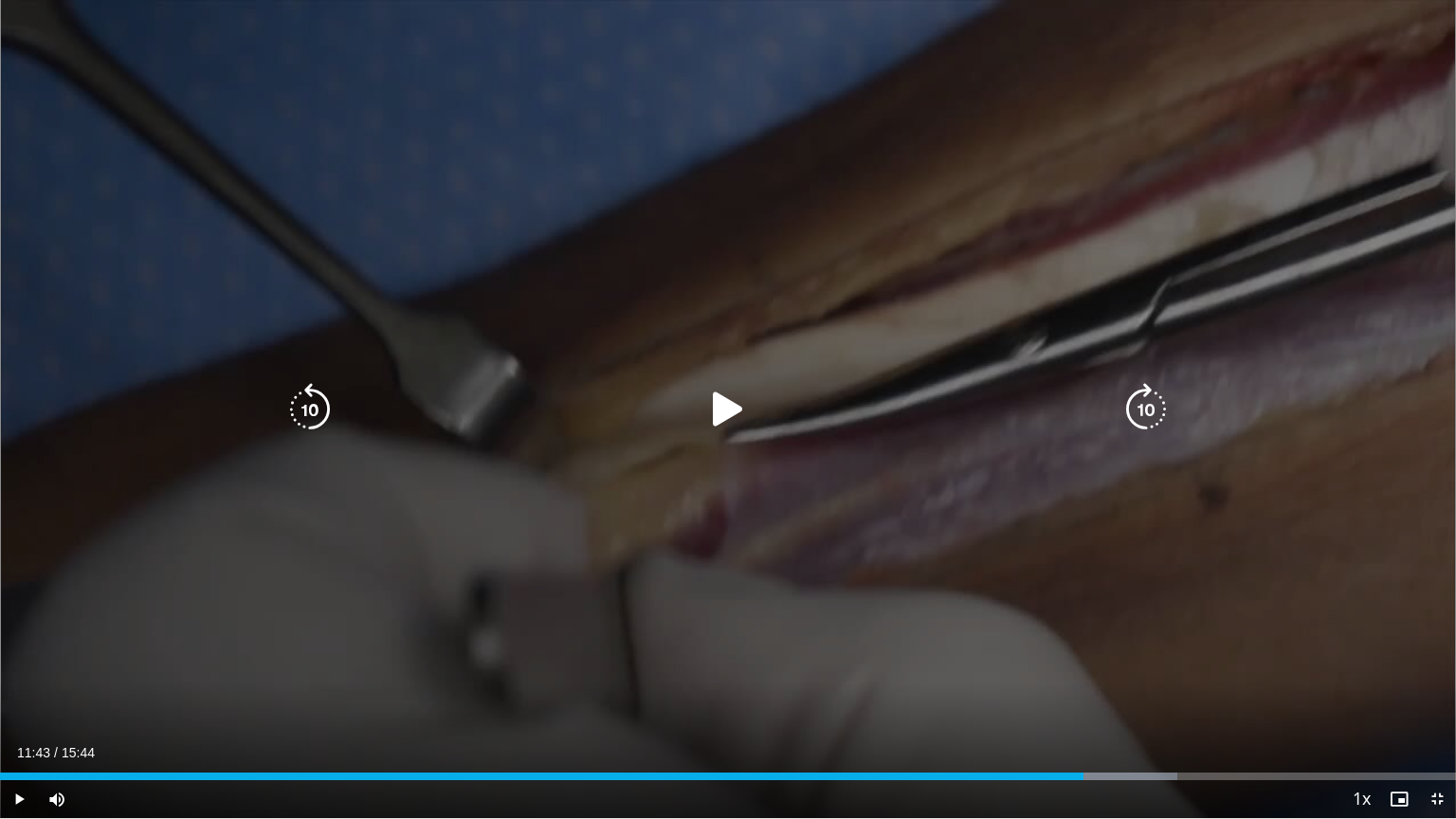 click at bounding box center [728, 410] 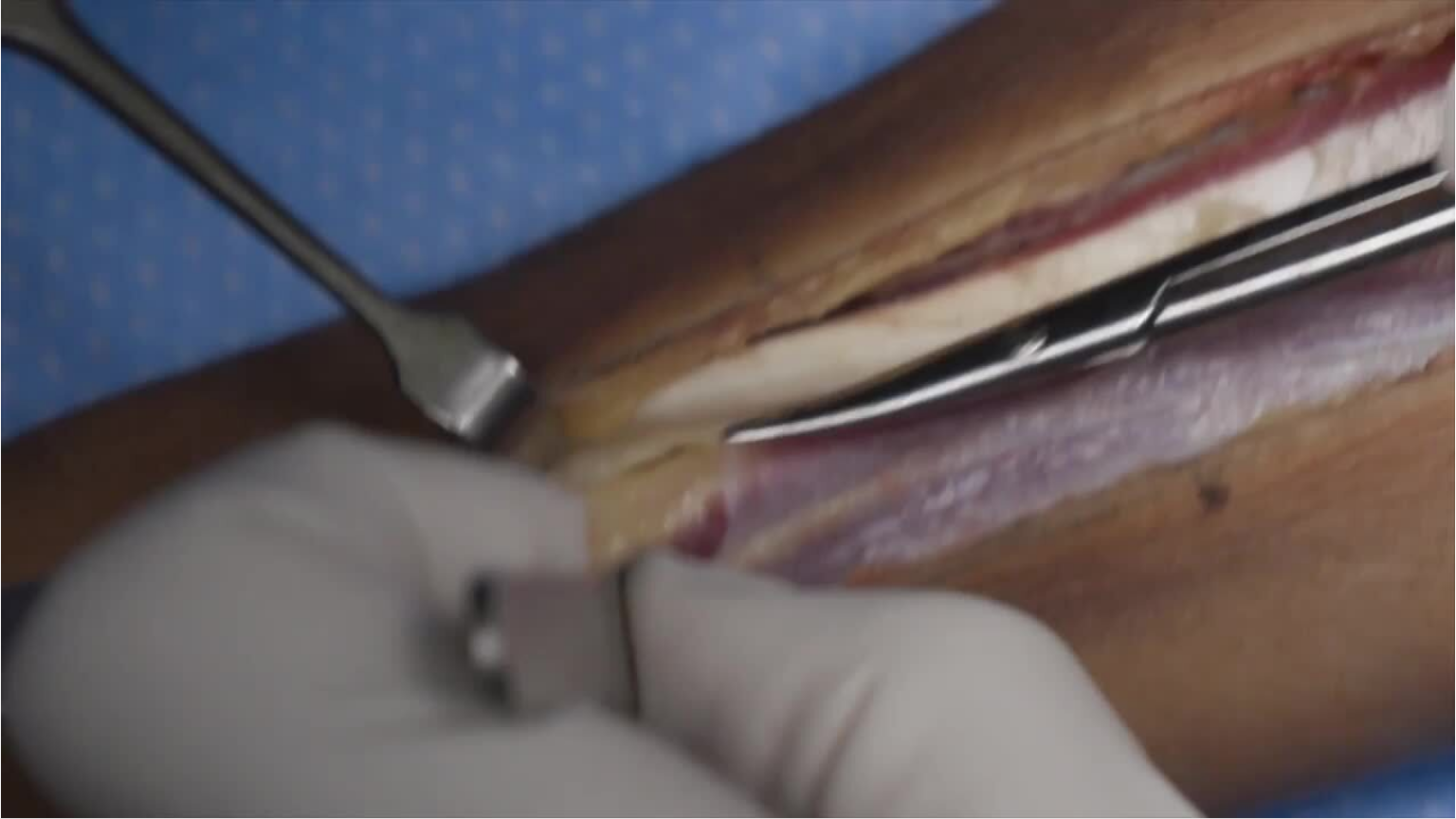 click on "10 seconds
Tap to unmute" at bounding box center [728, 409] 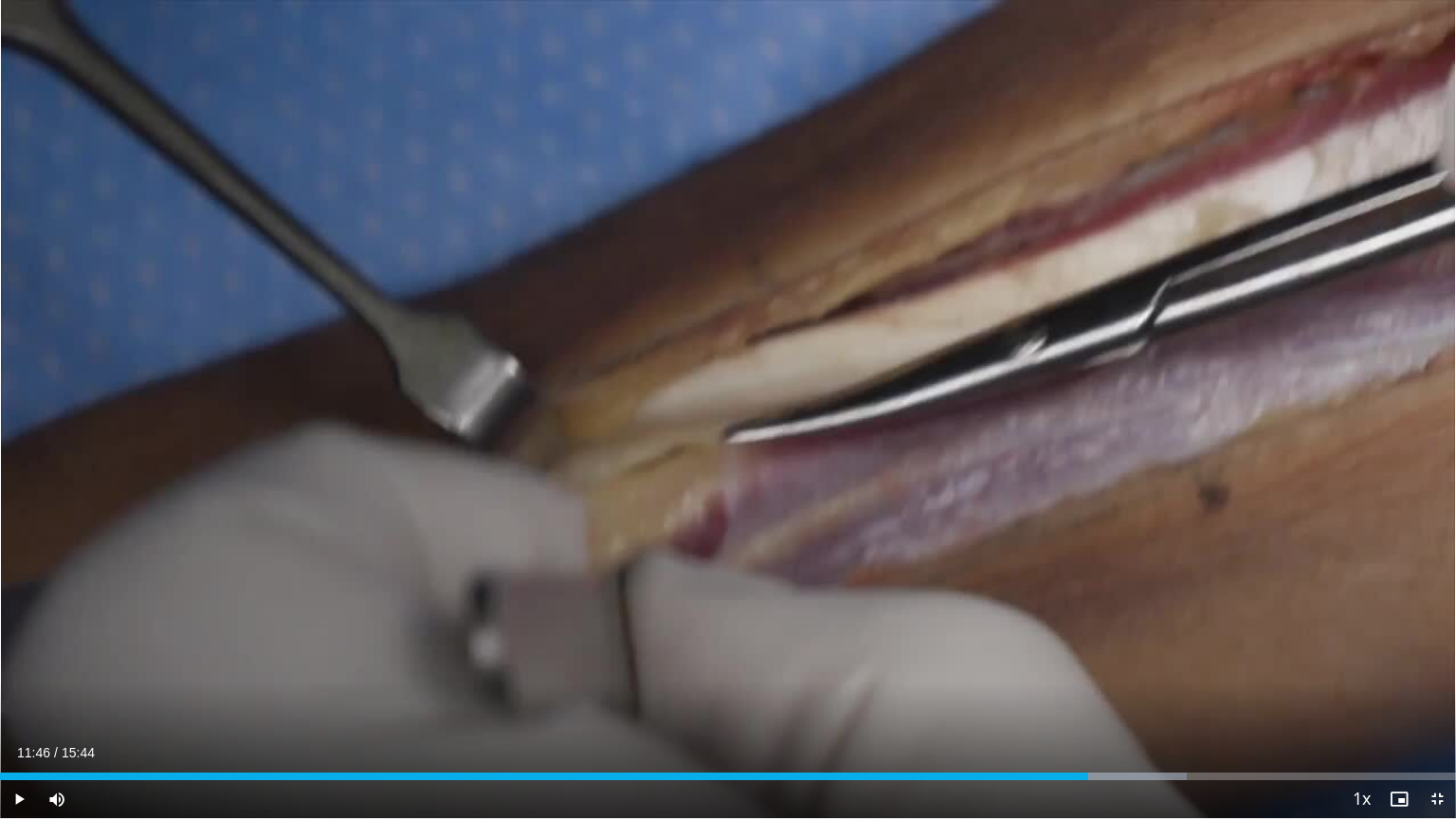 click on "10 seconds
Tap to unmute" at bounding box center [728, 409] 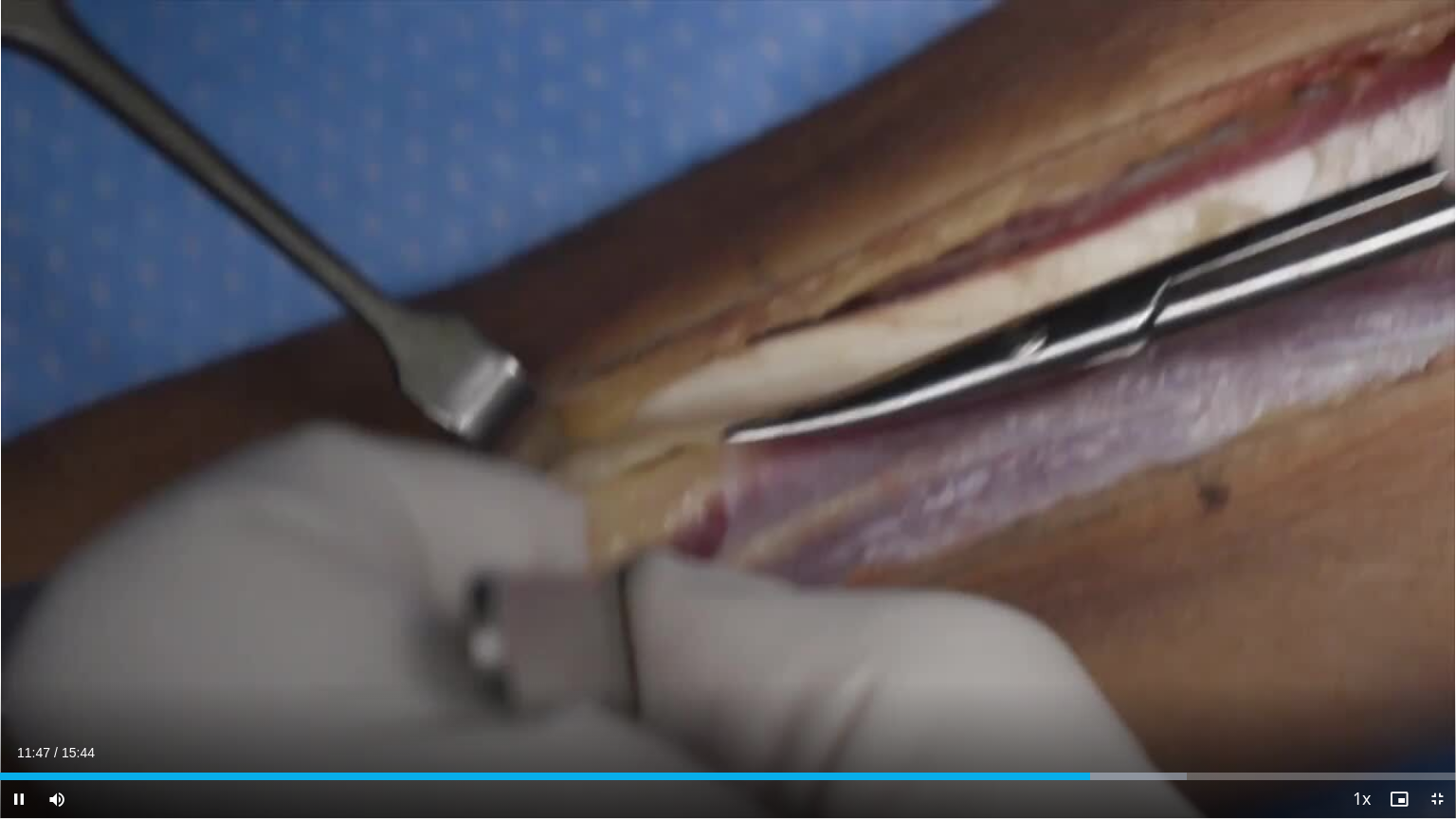 click on "10 seconds
Tap to unmute" at bounding box center (728, 409) 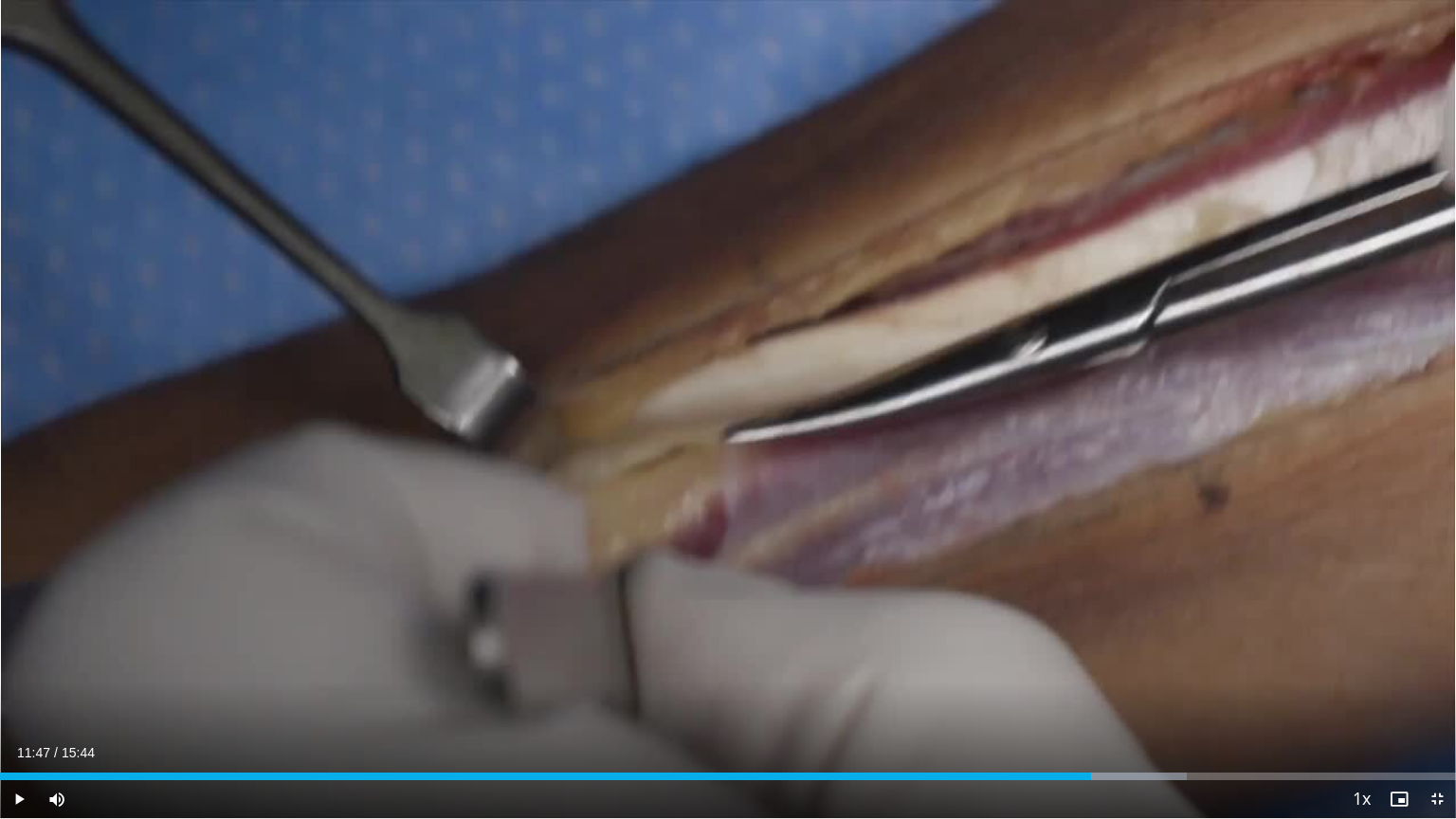 click on "10 seconds
Tap to unmute" at bounding box center (728, 409) 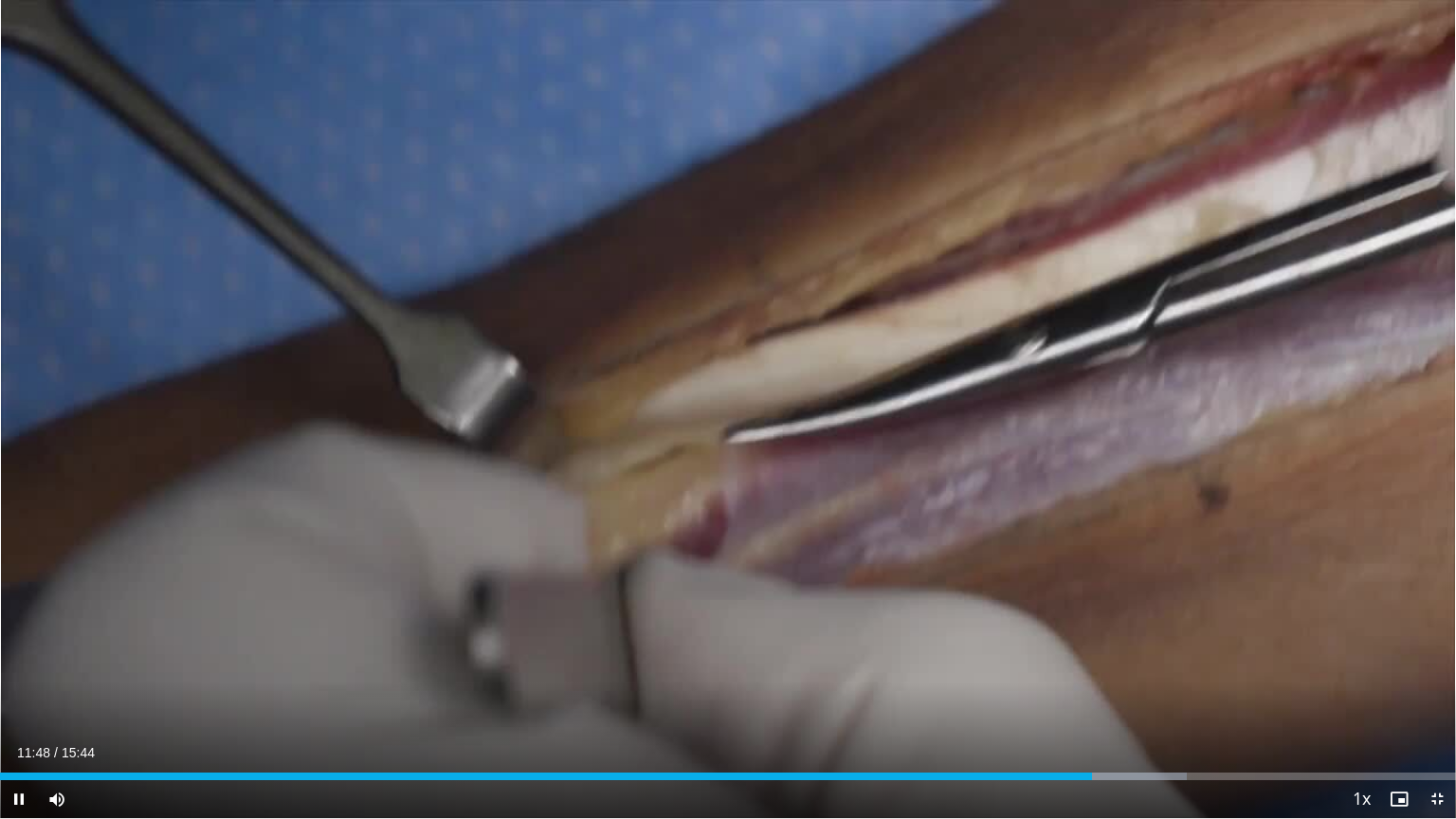 click on "10 seconds
Tap to unmute" at bounding box center [728, 409] 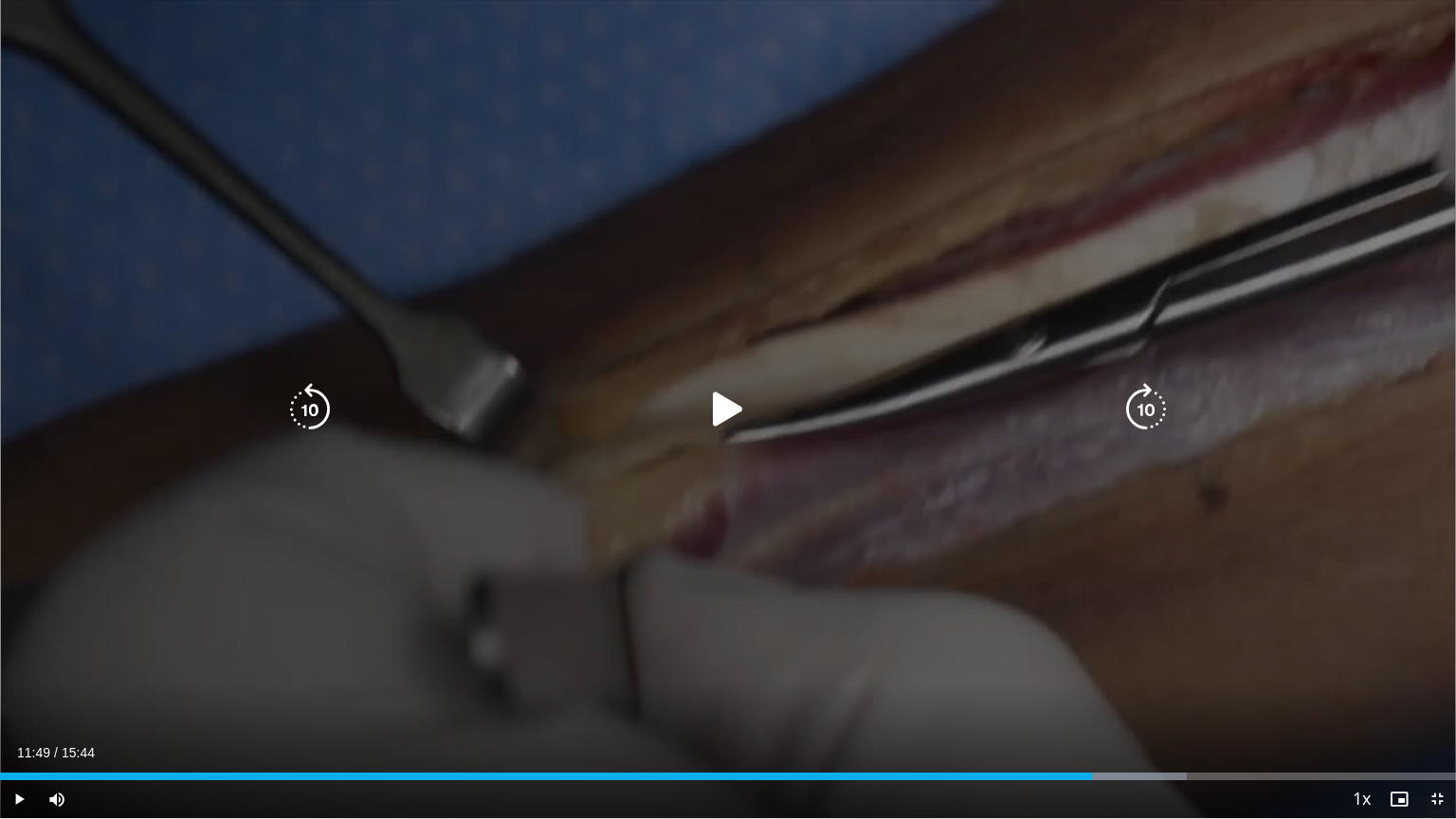 click at bounding box center [728, 410] 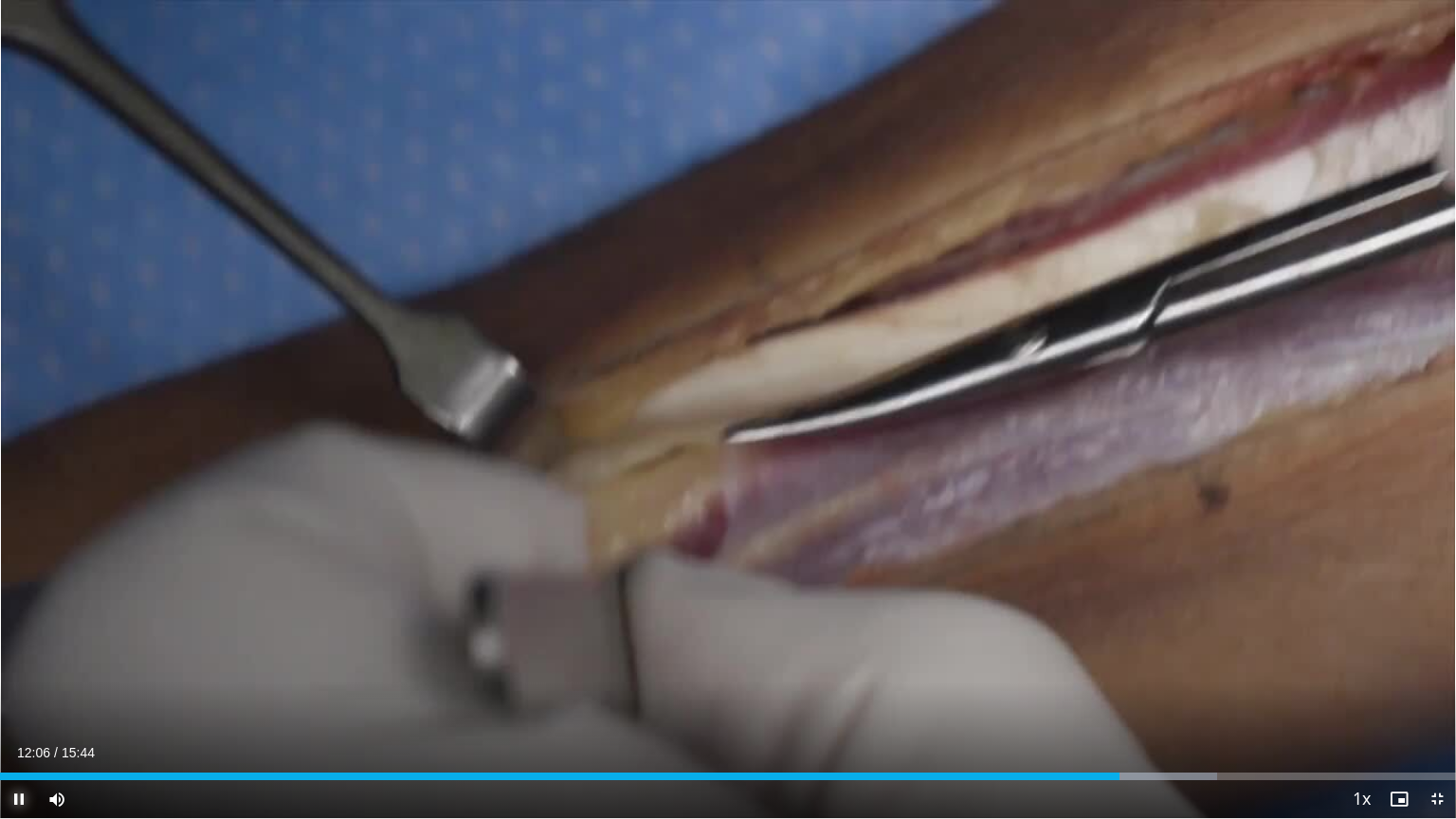 click at bounding box center (19, 799) 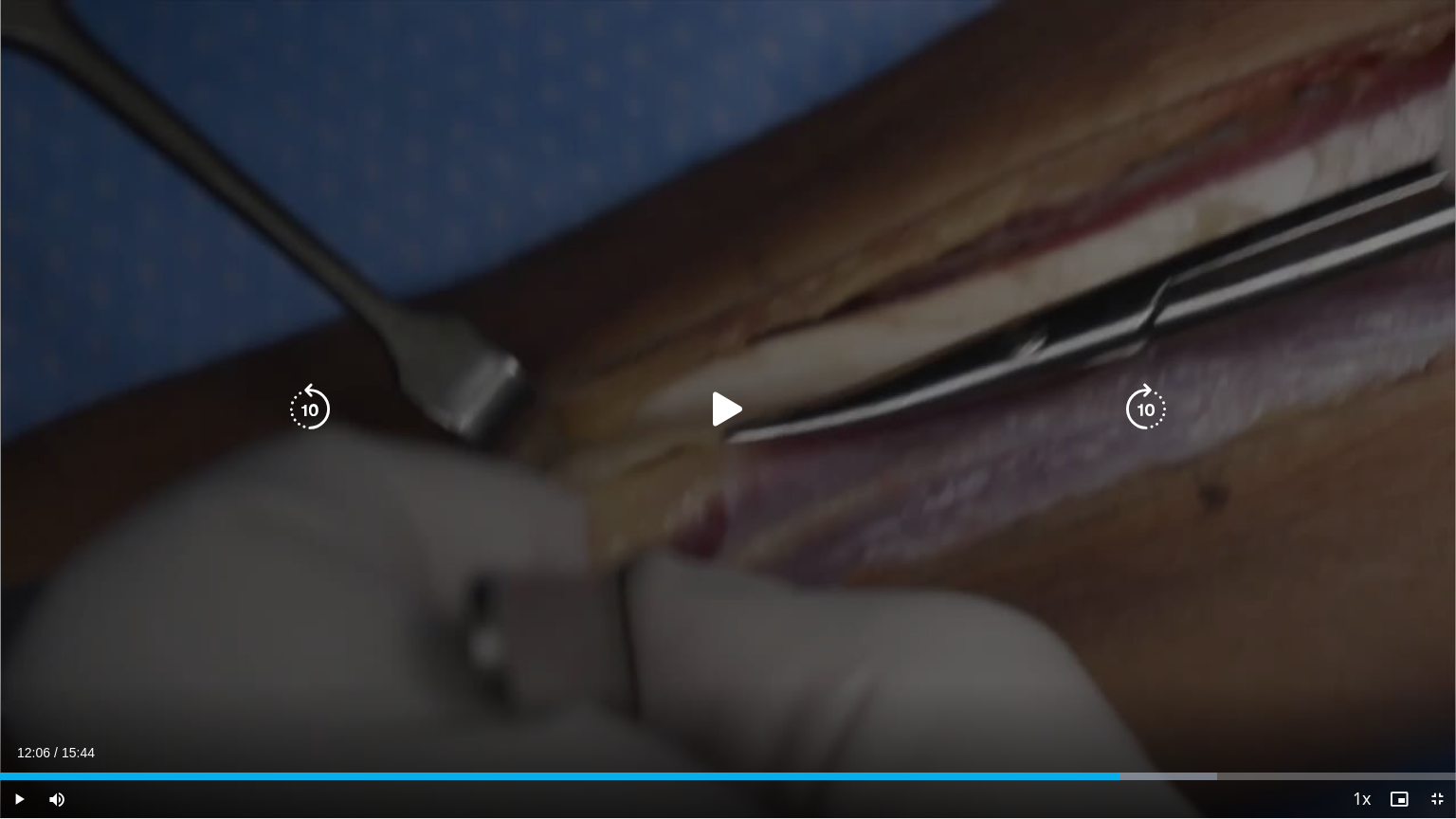 click at bounding box center (728, 410) 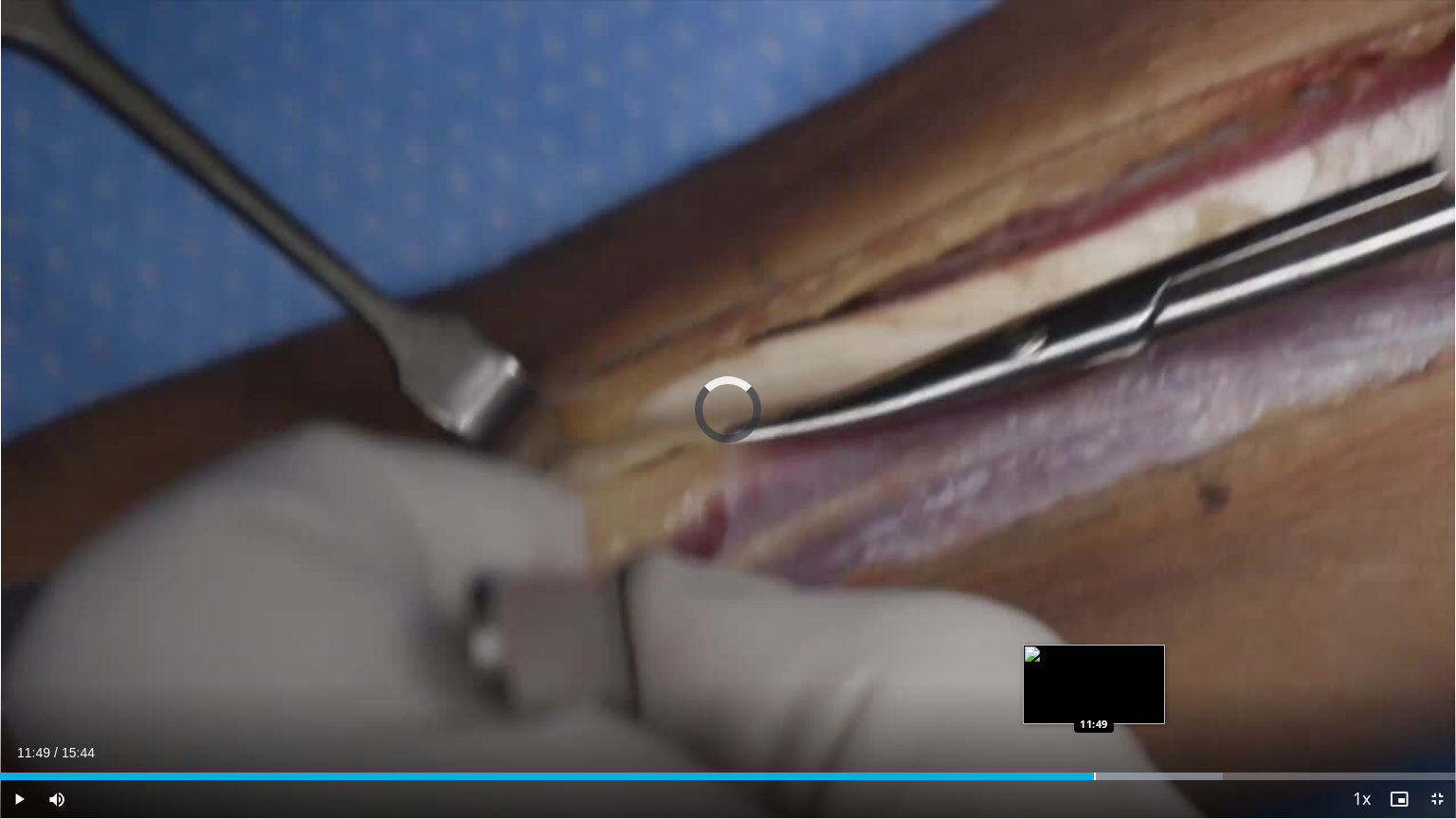 click at bounding box center (1095, 776) 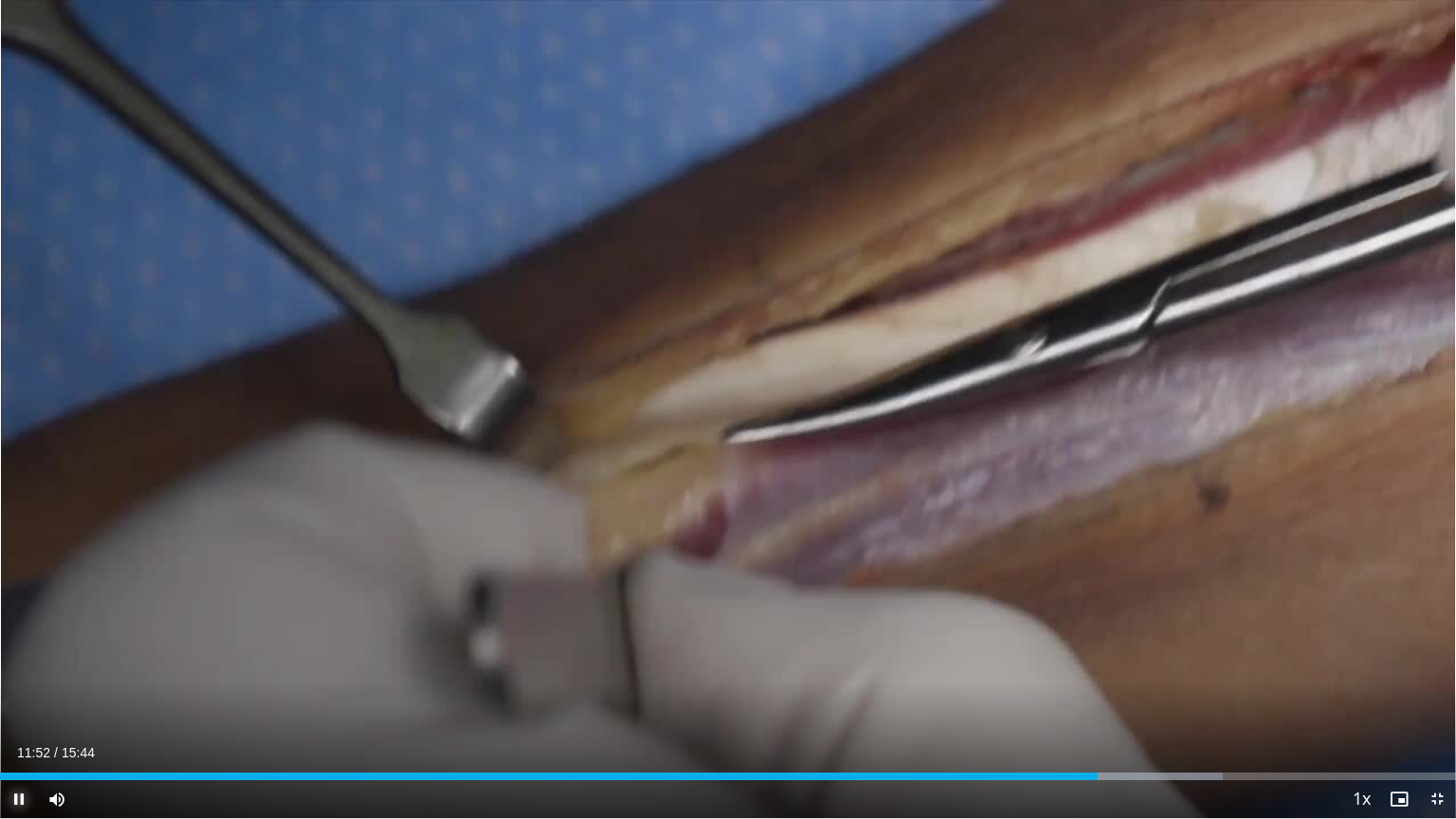 click at bounding box center [19, 799] 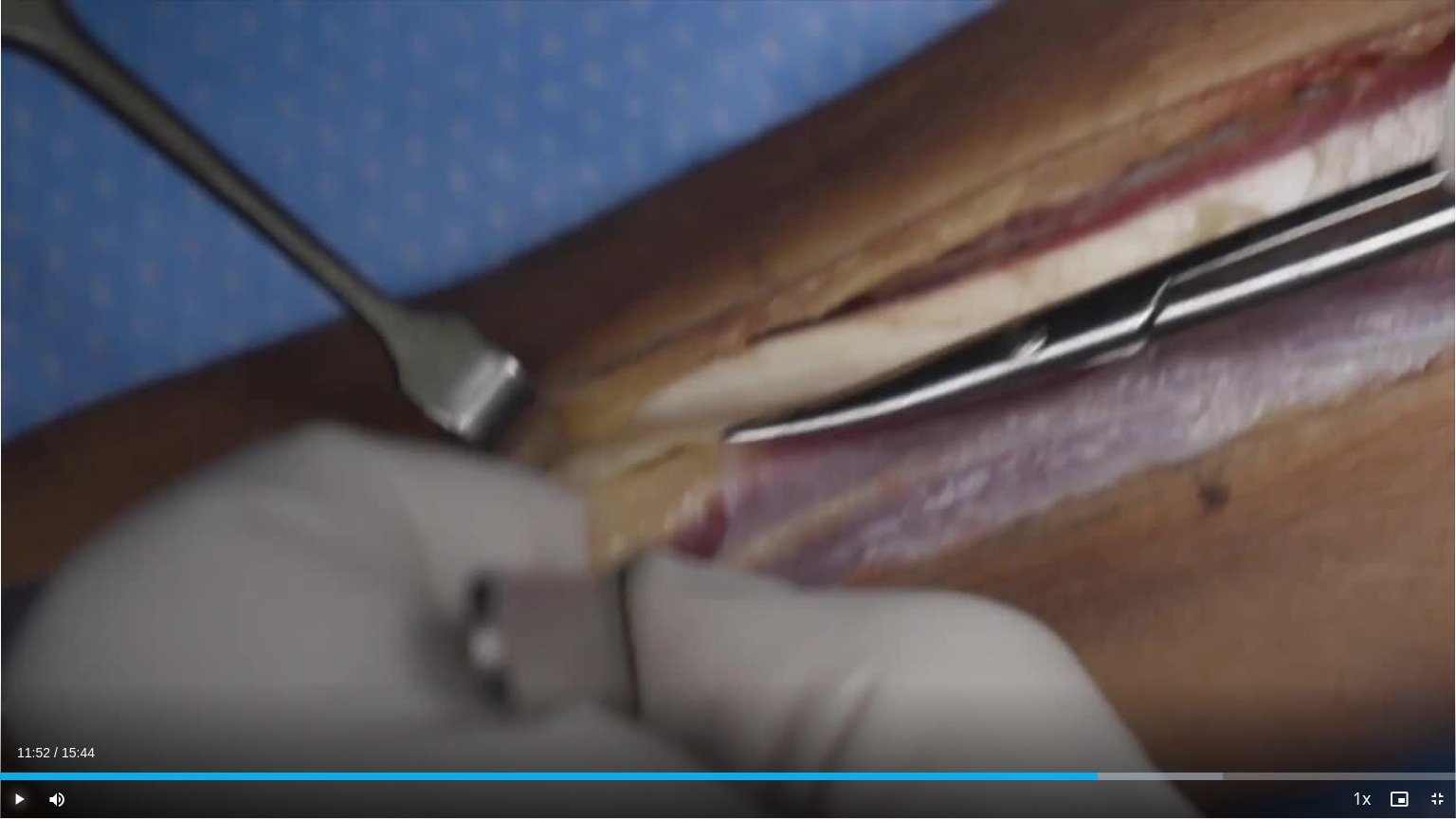 click on "Play" at bounding box center [19, 799] 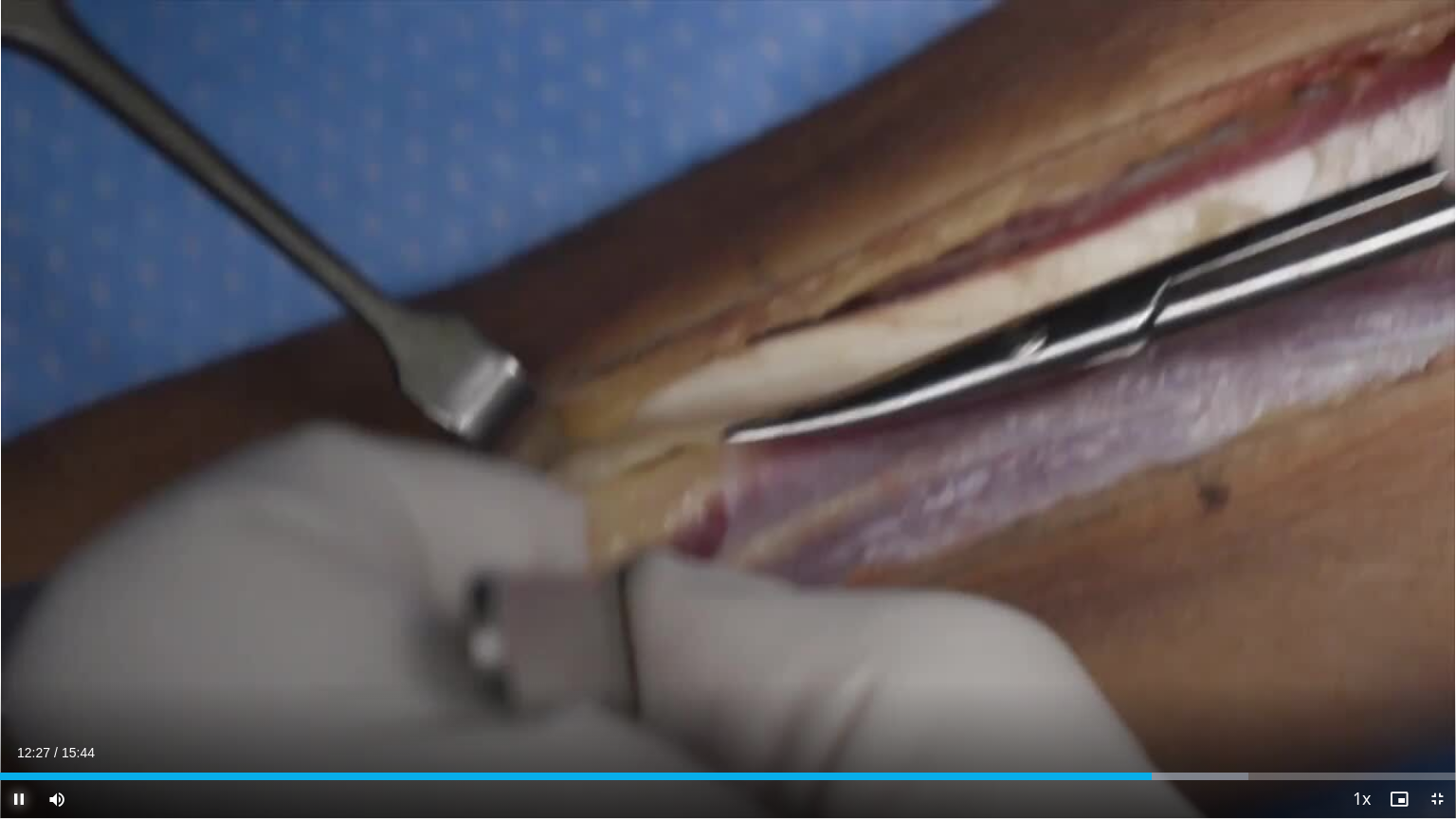 click on "Pause" at bounding box center (19, 799) 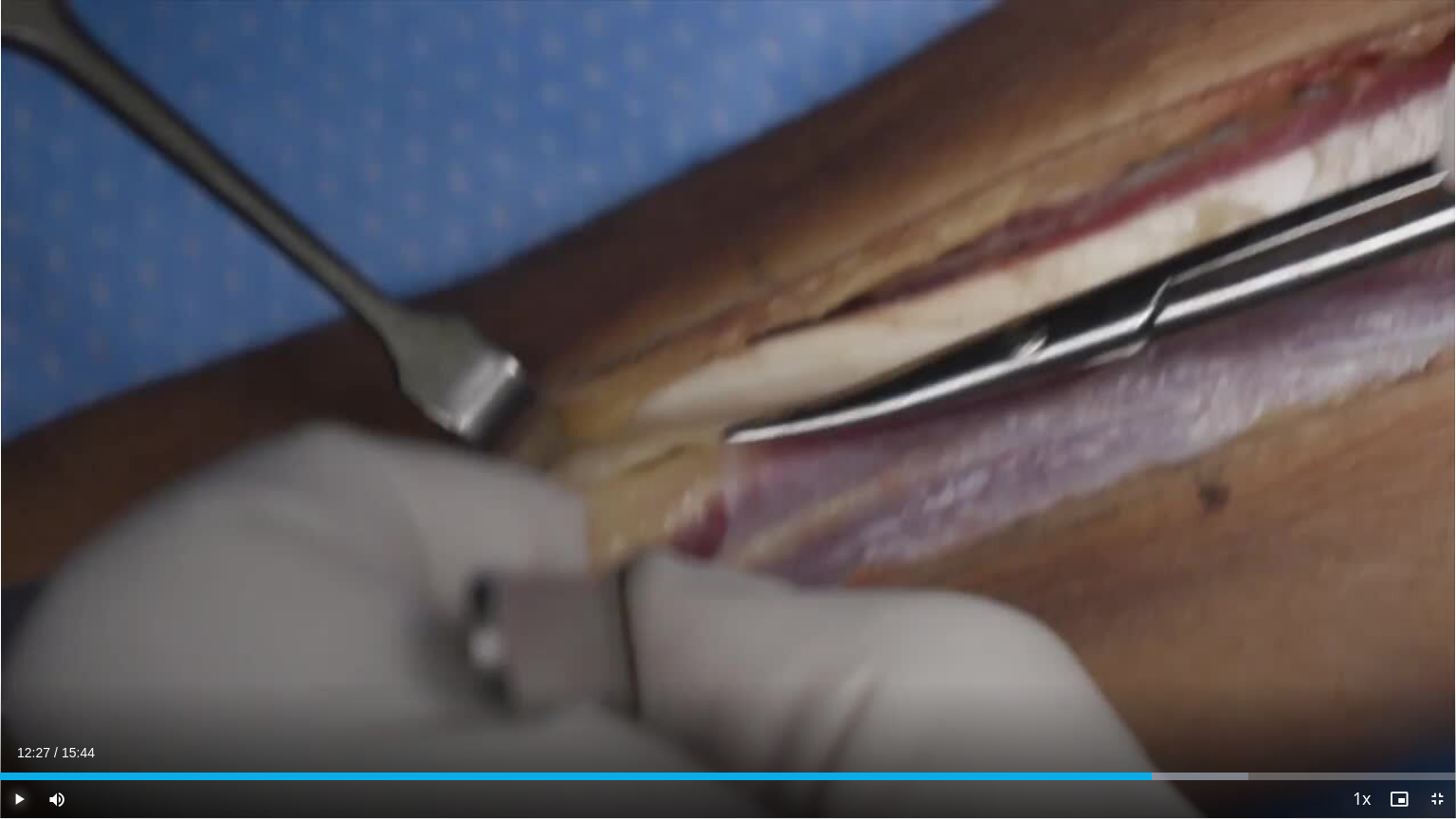 click on "Play" at bounding box center [19, 799] 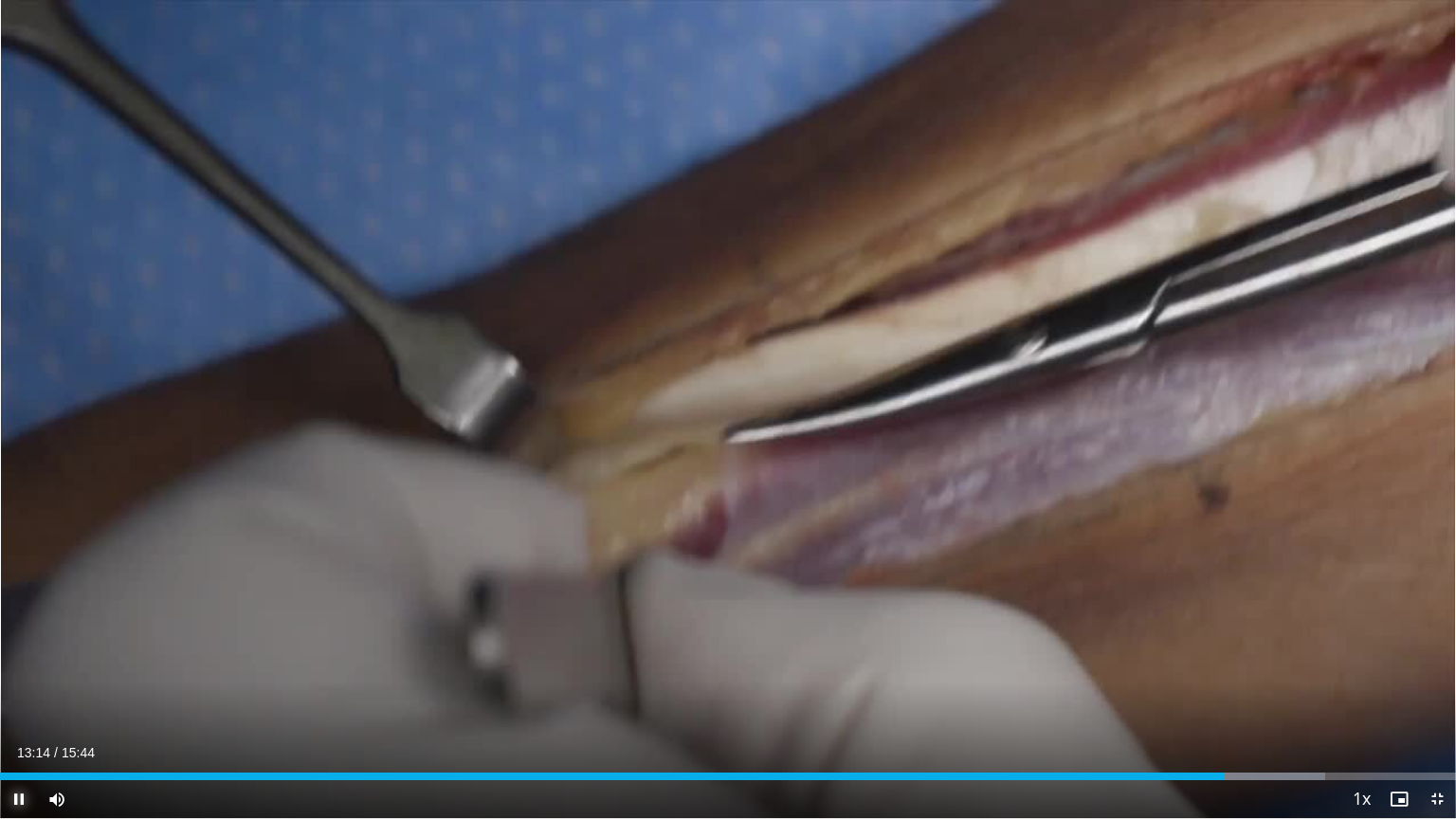 click on "Pause" at bounding box center [19, 799] 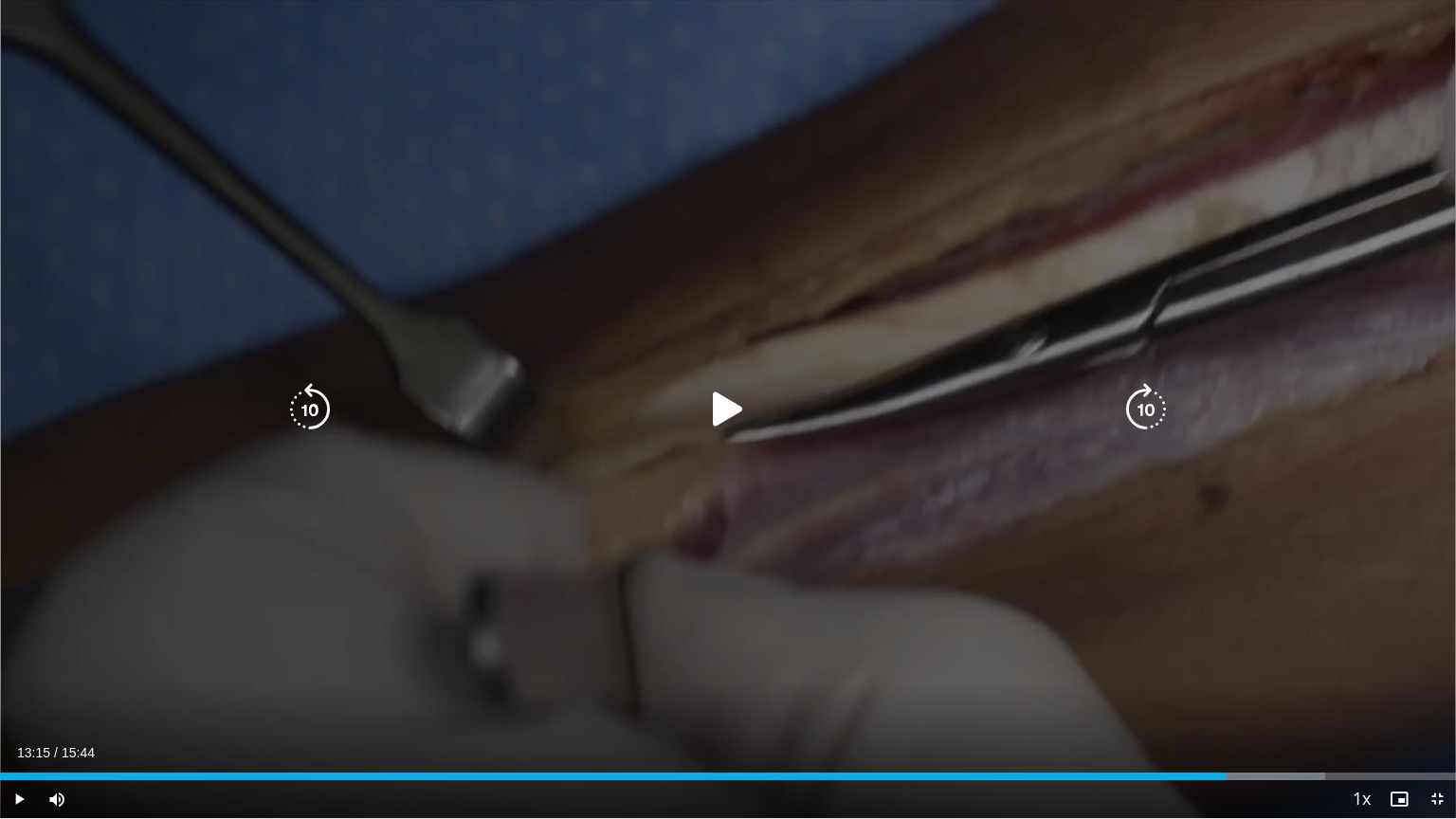 click on "10 seconds
Tap to unmute" at bounding box center [728, 409] 